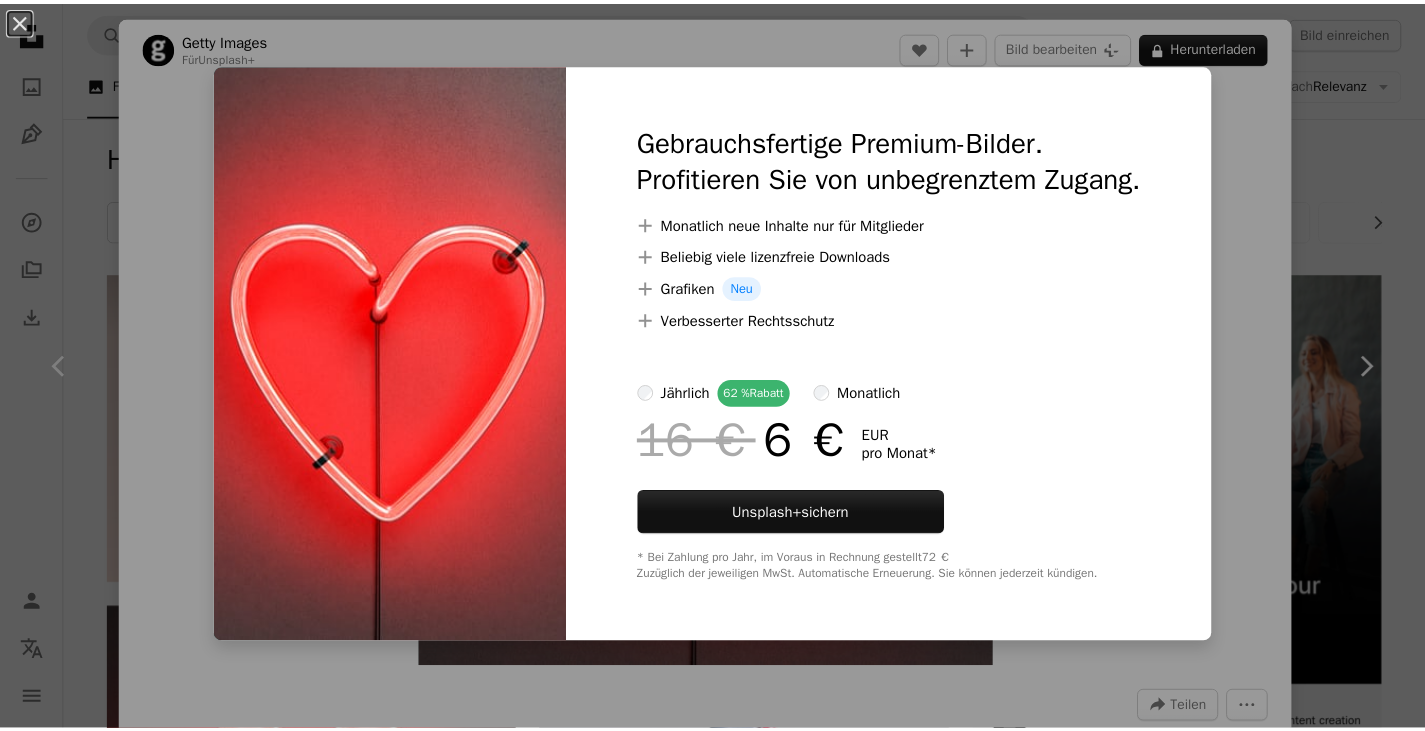 scroll, scrollTop: 400, scrollLeft: 0, axis: vertical 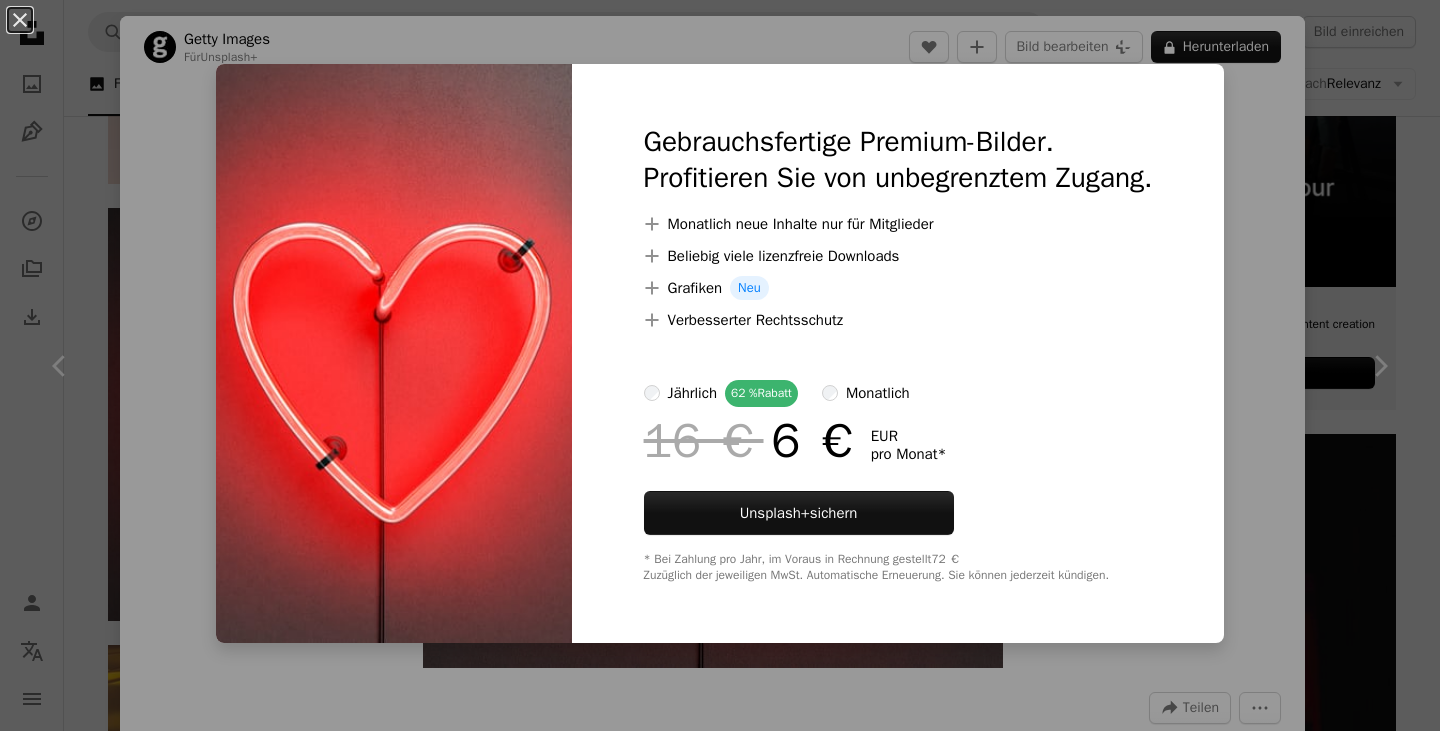 click at bounding box center [394, 353] 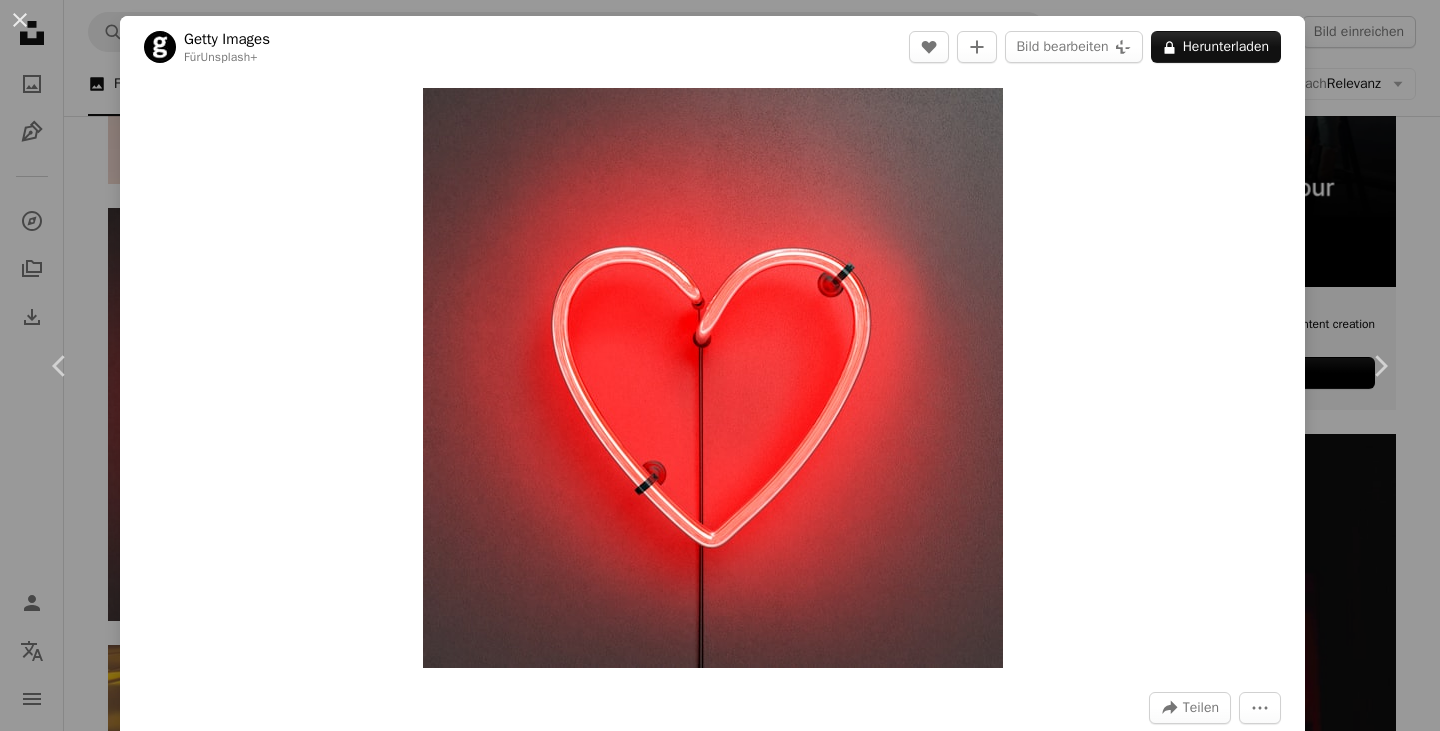 click on "An X shape Chevron left Chevron right Chevron right Getty Images Für  Unsplash+ A heart A plus sign Bild bearbeiten   Plus sign for Unsplash+ A lock   Herunterladen Zoom in A forward-right arrow Teilen More Actions Calendar outlined Veröffentlicht am  [DATE] Safety Lizenziert unter der  Unsplash+ Lizenz abstrakt Nacht rot Spanien Feier Glühbirne Zeichen Symbol modern hell Dekoration glänzend Farbbild Retro-Stil dreidimensional digital generiertes Bild Computergrafik erleuchtet Creative Commons-Bilder Ähnliche Bilder Plus sign for Unsplash+ A heart A plus sign A. C. Für  Unsplash+ A lock   Herunterladen Plus sign for Unsplash+ A heart A plus sign Andrej Lišakov Für  Unsplash+ A lock   Herunterladen Plus sign for Unsplash+ A heart A plus sign TSD Studio Für  Unsplash+ A lock   Herunterladen Plus sign for Unsplash+ A heart A plus sign Allison Saeng Für  Unsplash+ A lock   Herunterladen Plus sign for Unsplash+ A heart A plus sign Andrej Lišakov Für  Unsplash+ A lock   Herunterladen A heart A plus sign" at bounding box center (720, 365) 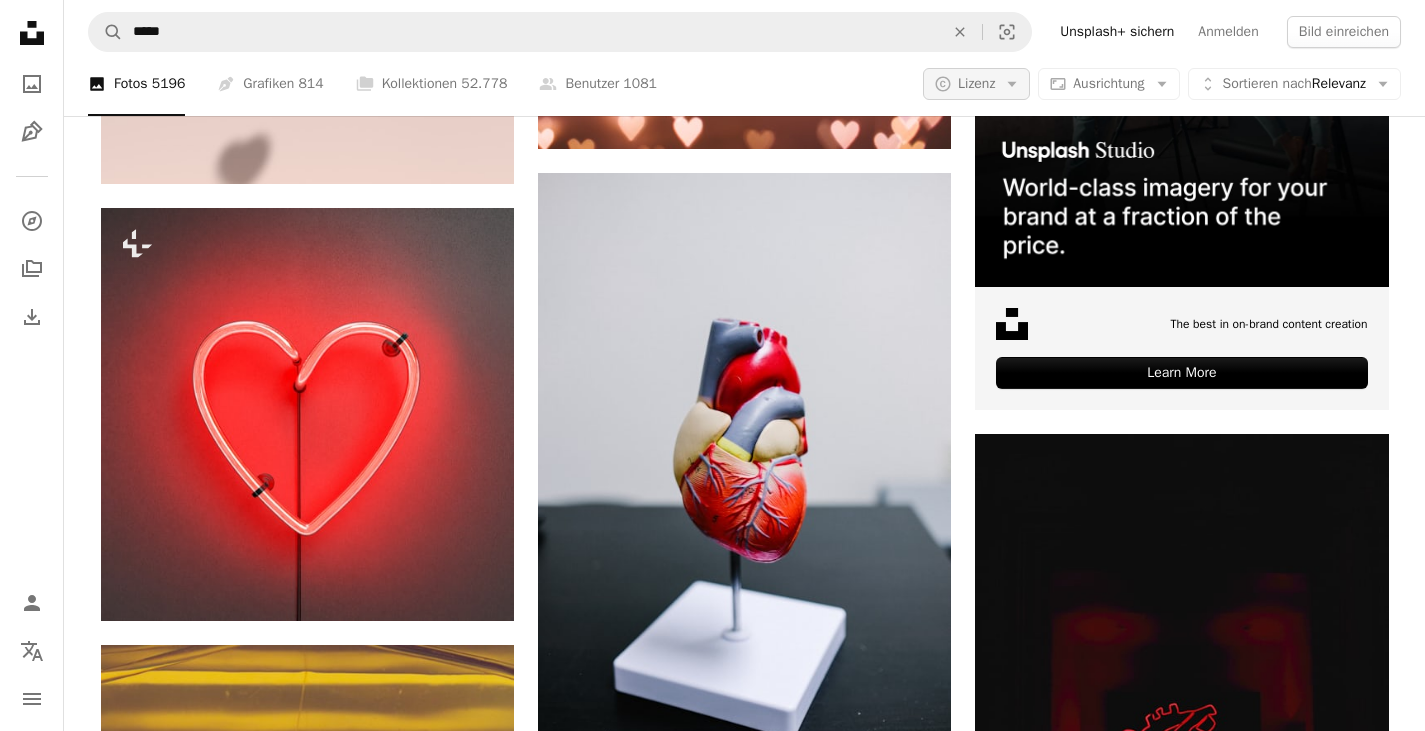 click on "A copyright icon © Lizenz Arrow down" at bounding box center (976, 84) 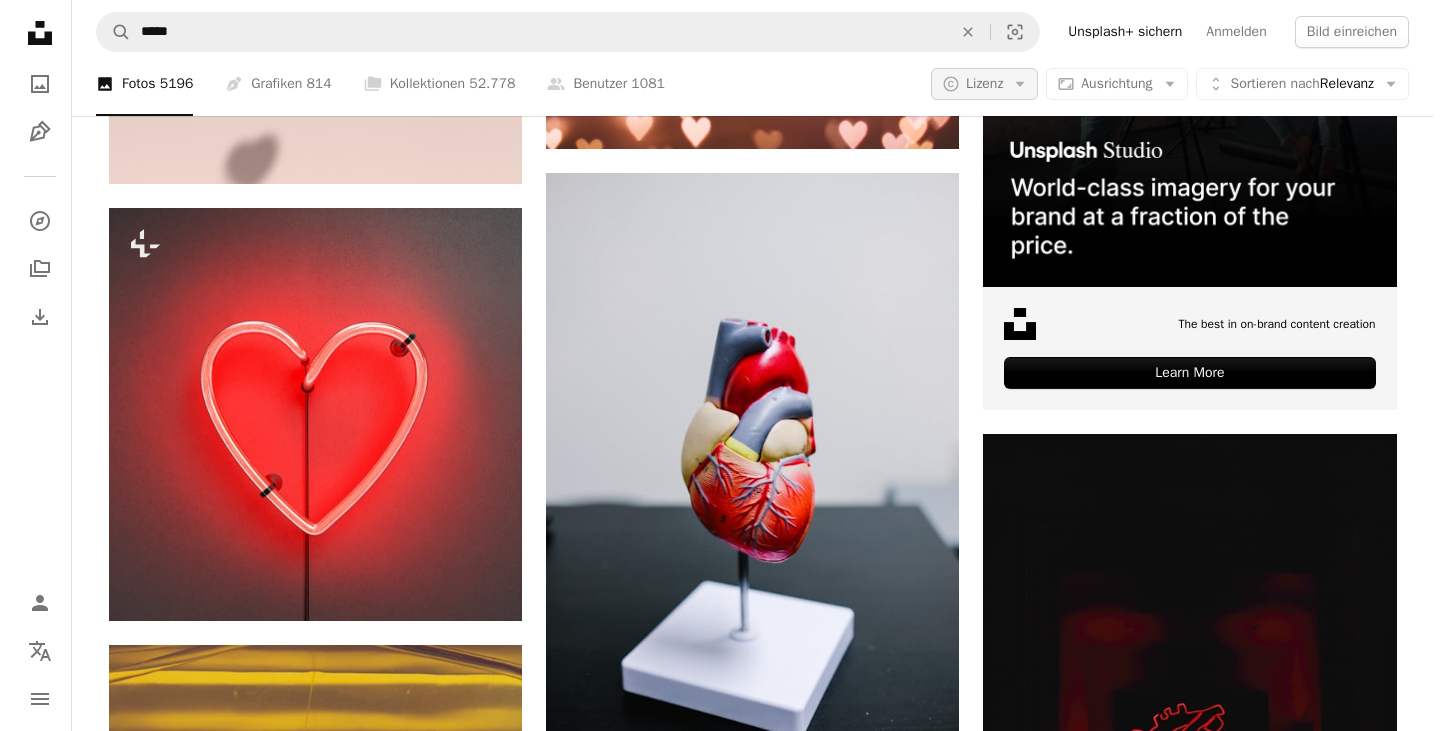 scroll, scrollTop: 0, scrollLeft: 0, axis: both 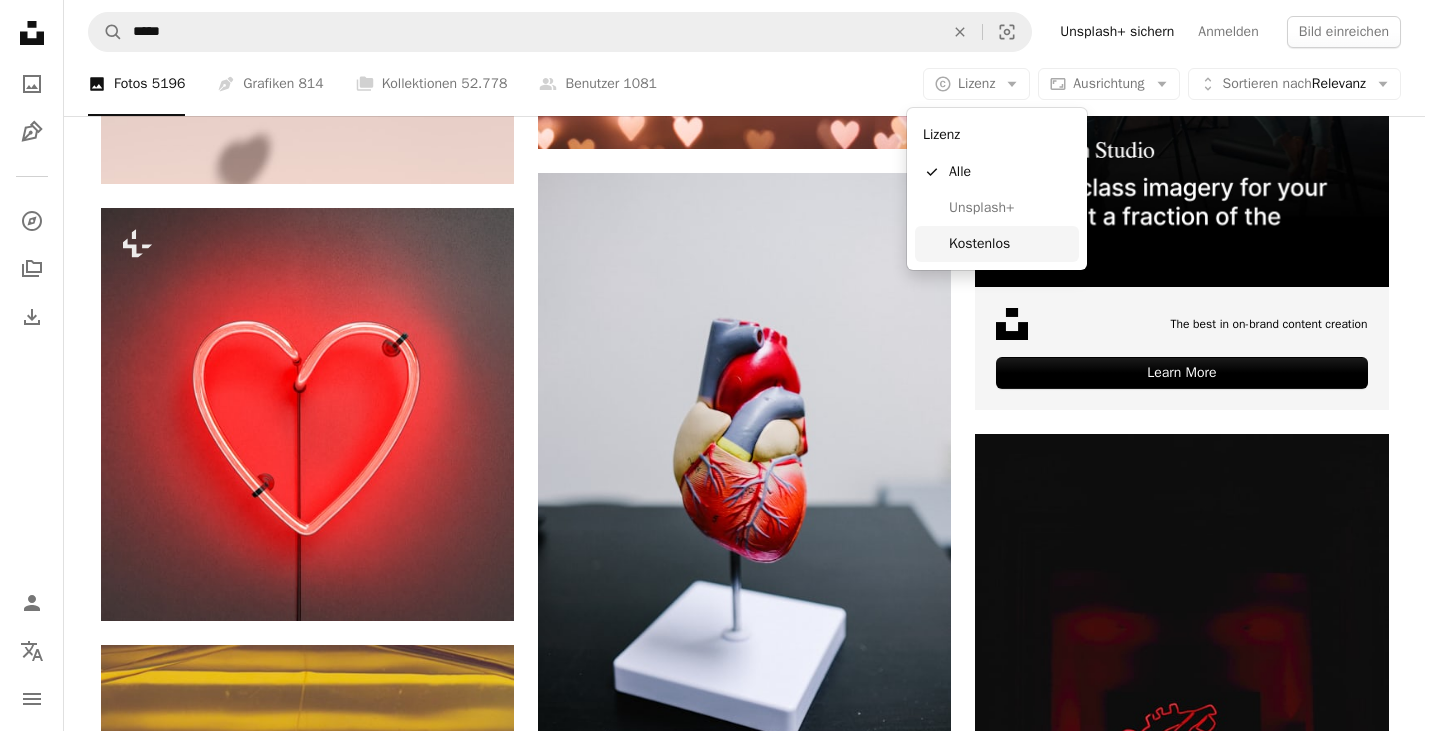 click on "Kostenlos" at bounding box center [1010, 244] 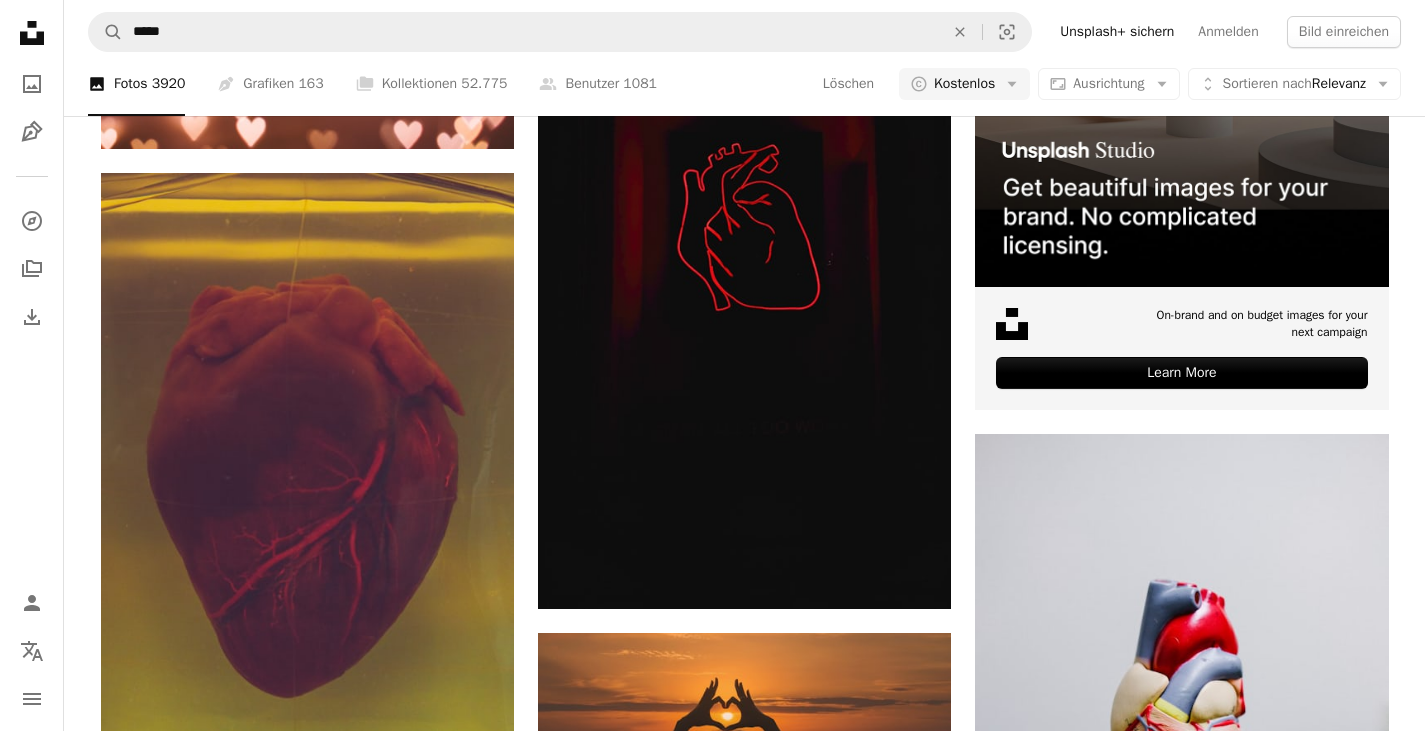 scroll, scrollTop: 3900, scrollLeft: 0, axis: vertical 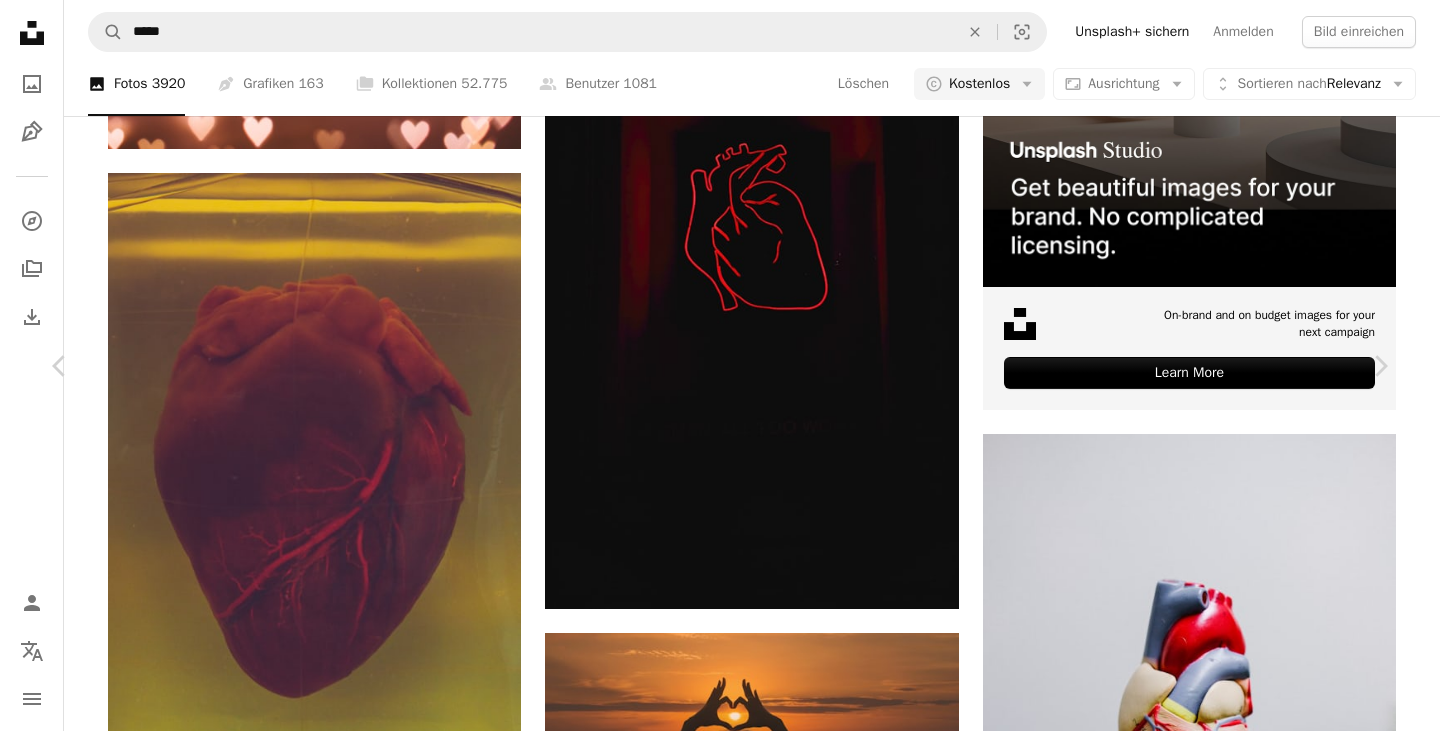 click on "Calendar outlined Veröffentlicht am [DATE] Camera [CAMERA_MODEL] Safety Kostenlos zu verwenden im Rahmen der Unsplash Lizenz Liebe Papier rosa Paar Herz Liebestapete Feiertag Valentinsgruß Romanze Valentinstag Ich liebe dich Valentines Herz Tapete Stock schneiden Schnur Hintergrund zum Valentinstag Raum Mond Nacht HD-Hintergrundbilder Ähnliche Premium-Bilder auf iStock durchsuchen | 20 % Rabatt mit Aktionscode UNSPLASH20 Mehr auf iStock anzeigen ↗ Ähnliche Bilder [USERNAME] Arrow pointing down A heart A plus sign [USERNAME] Arrow pointing down Plus sign for Unsplash+ A heart A plus sign A. C. Für Unsplash+ A lock Herunterladen A heart A plus sign [USERNAME] Arrow pointing down Für" at bounding box center [720, 6410] 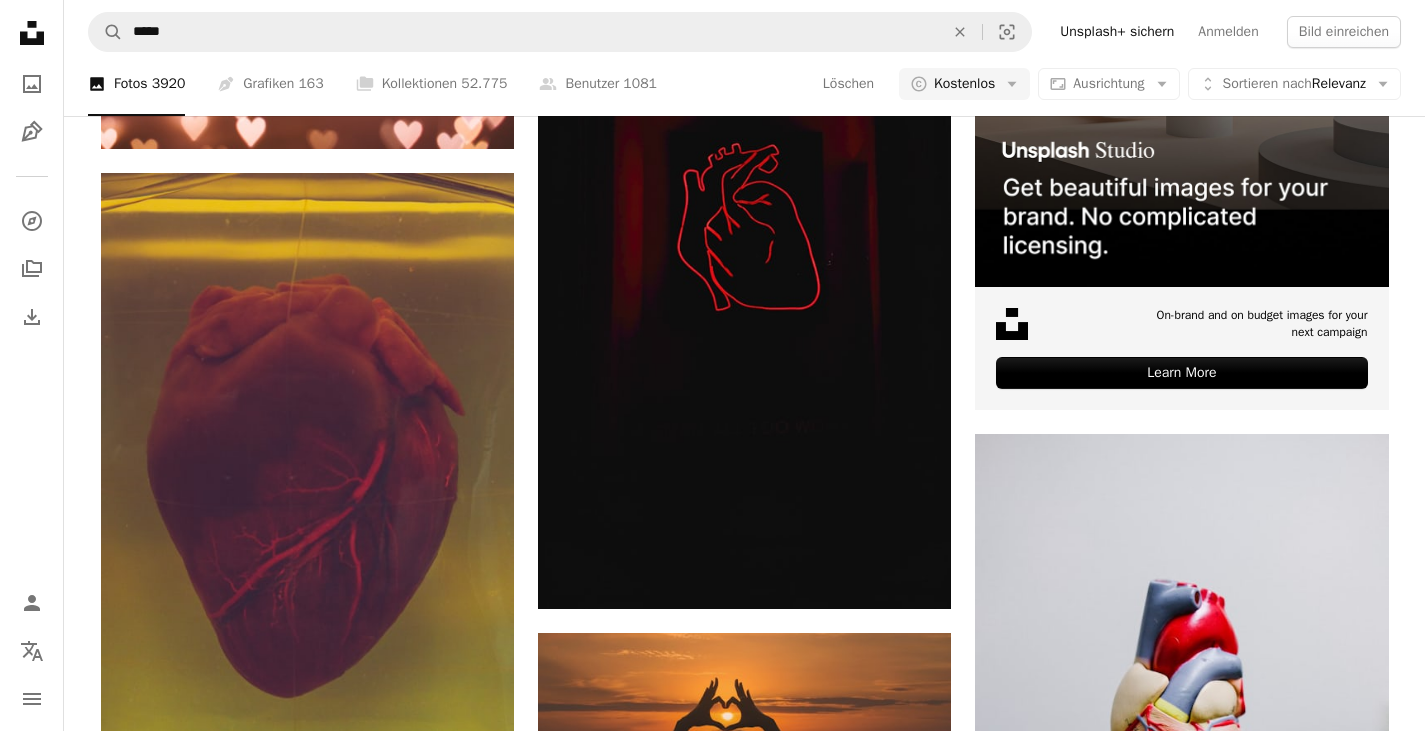 scroll, scrollTop: 6148, scrollLeft: 0, axis: vertical 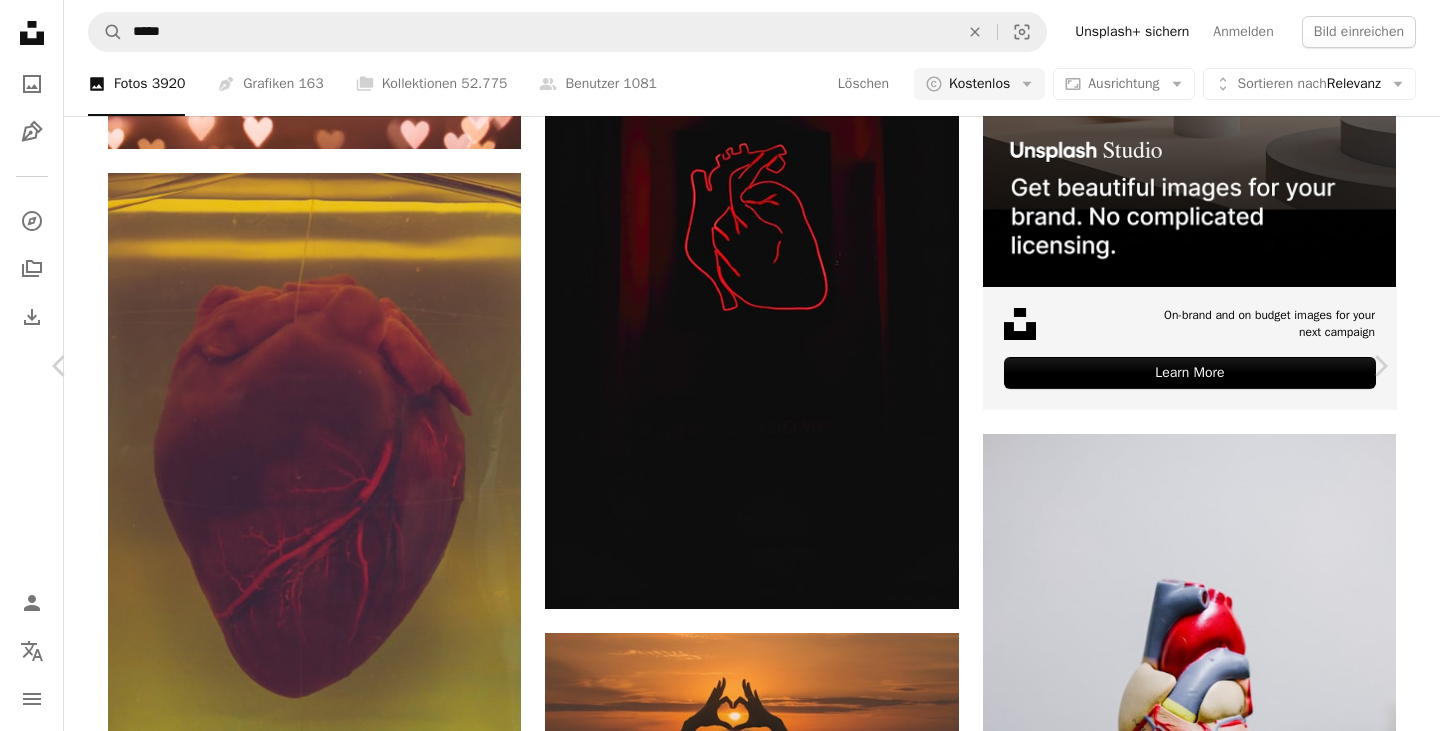 click on "Kostenlos herunterladen" at bounding box center (1159, 9138) 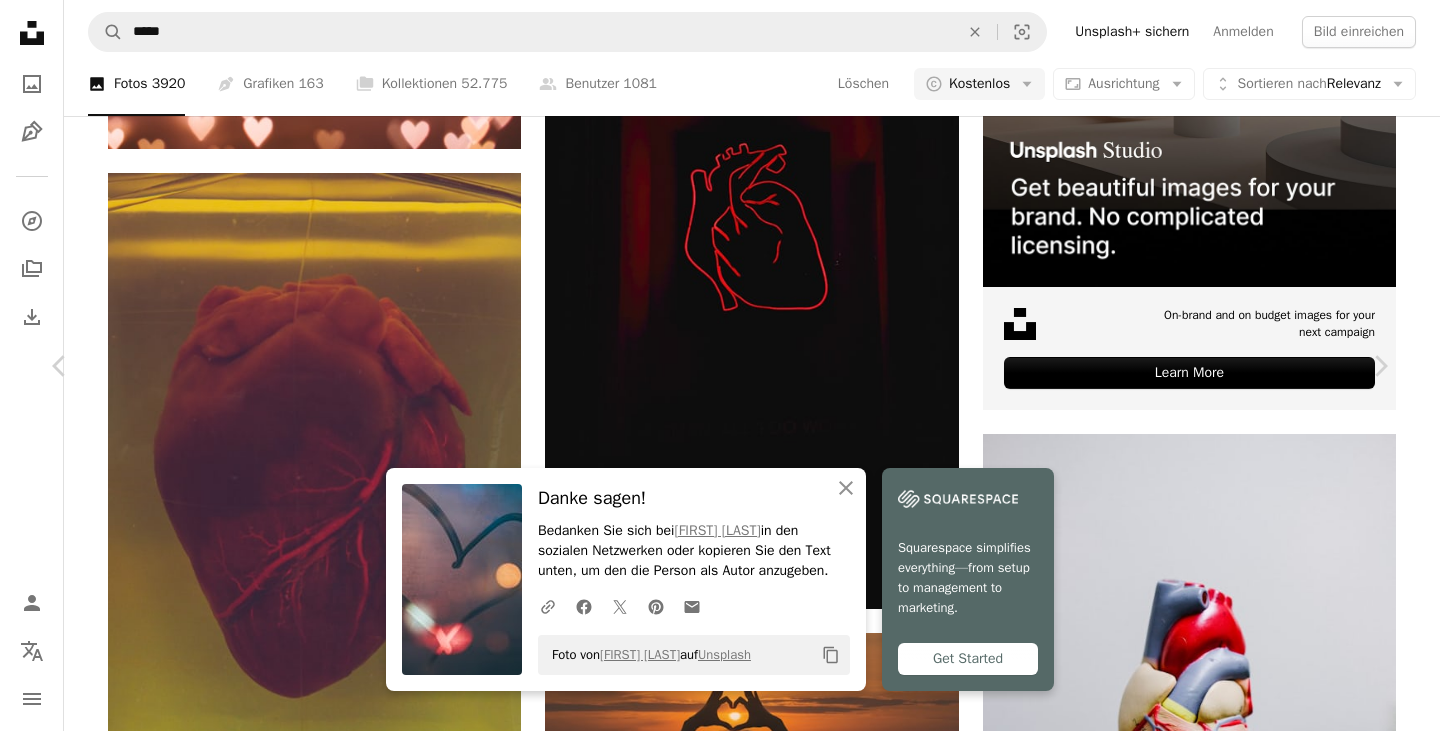 click on "A map marker [CITY], [COUNTRY] Calendar outlined Veröffentlicht am [DATE] Camera [CAMERA_MODEL] Safety Kostenlos zu verwenden im Rahmen der Unsplash Lizenz dunkel Liebe Nacht Liebestapete Zeichnung [CITY] Nebel Bokeh Lichter DOF" at bounding box center [720, 9456] 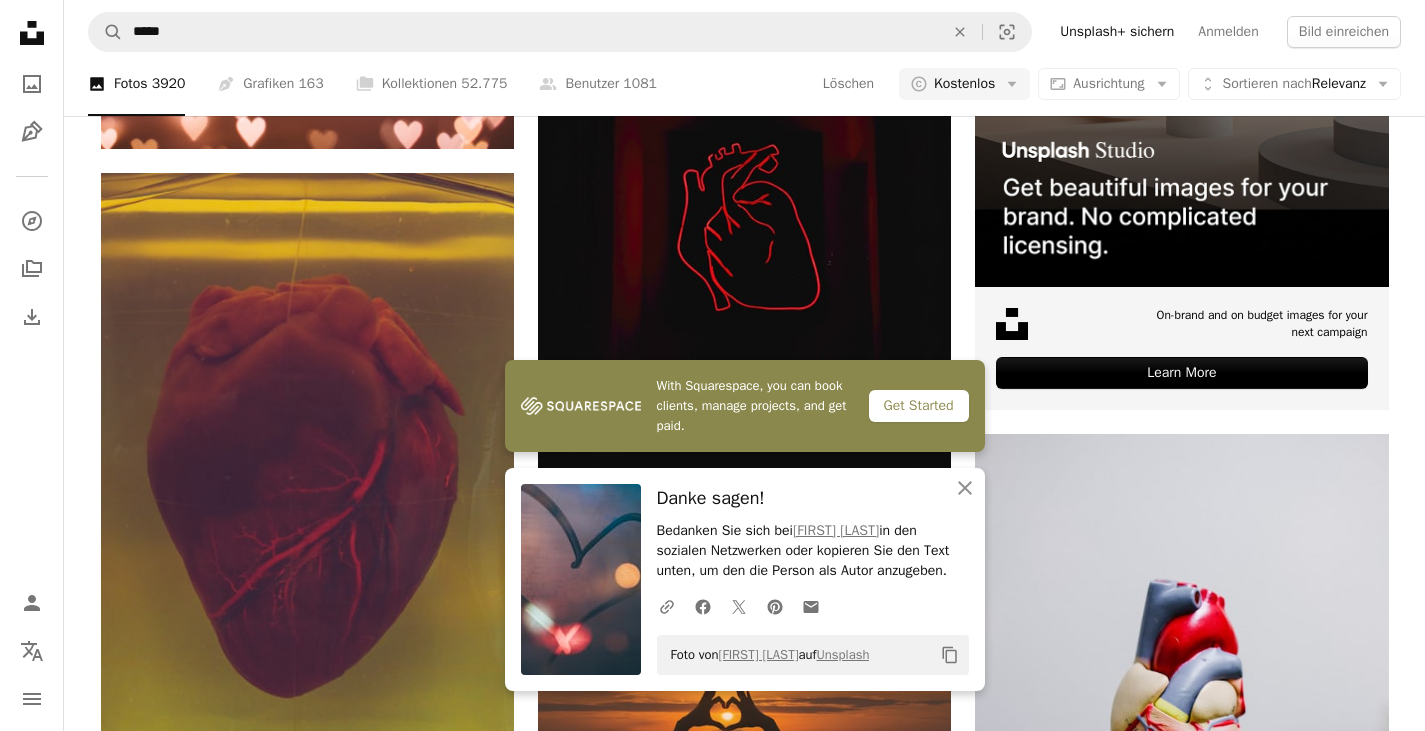 scroll, scrollTop: 6448, scrollLeft: 0, axis: vertical 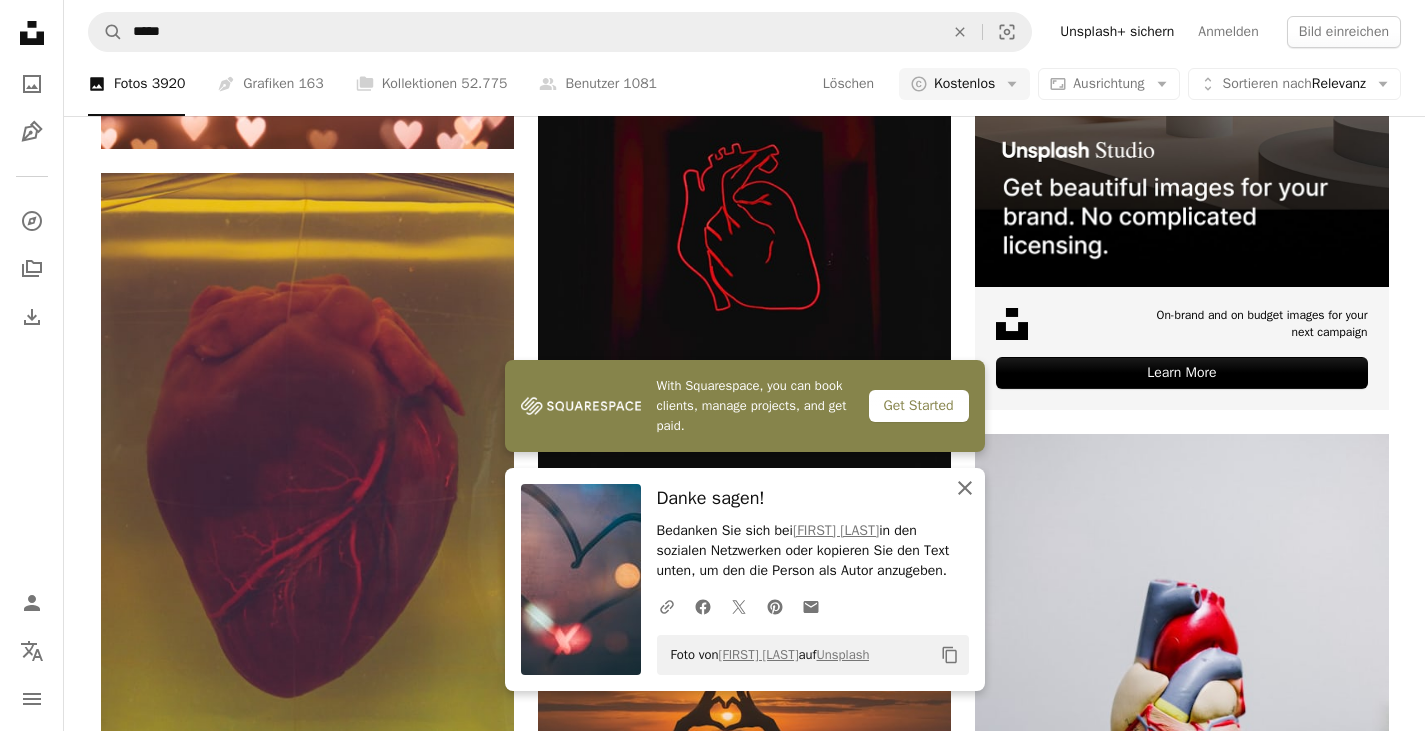 click 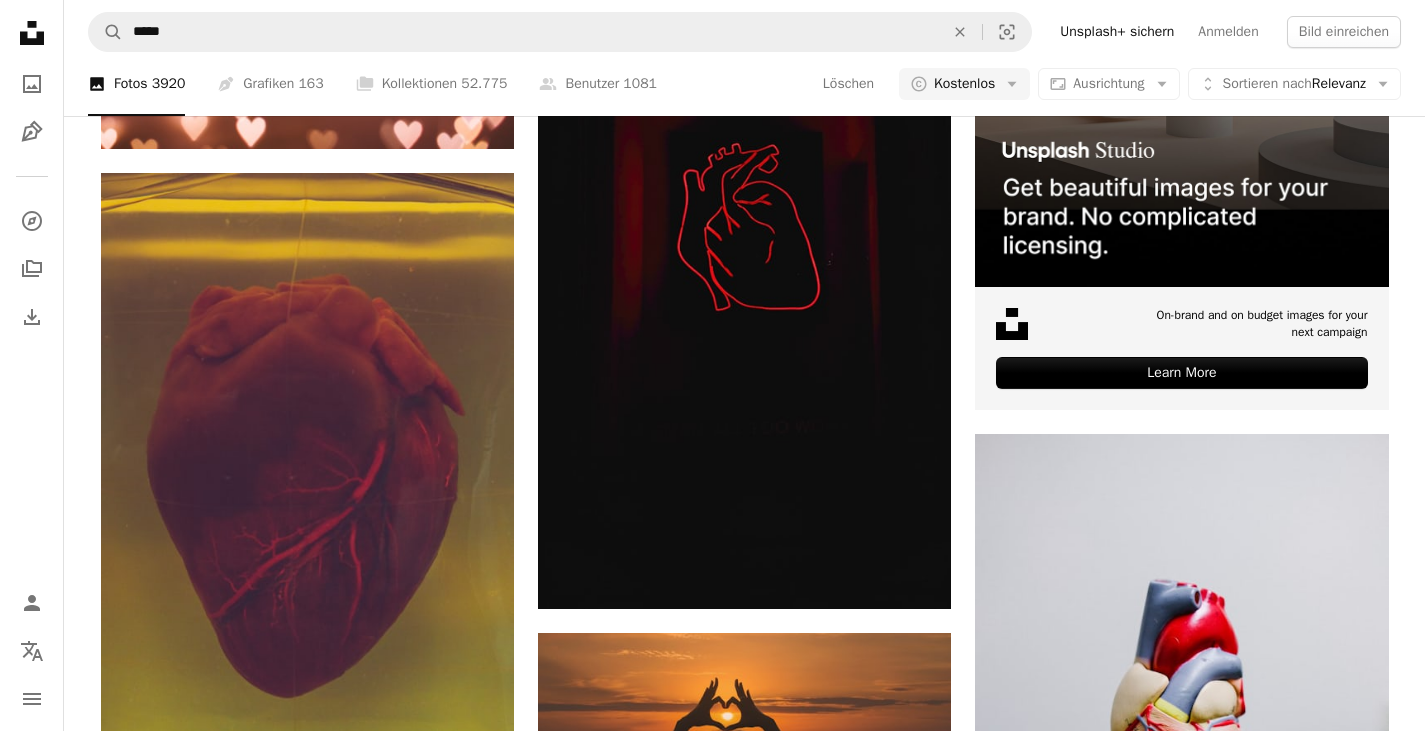 scroll, scrollTop: 10848, scrollLeft: 0, axis: vertical 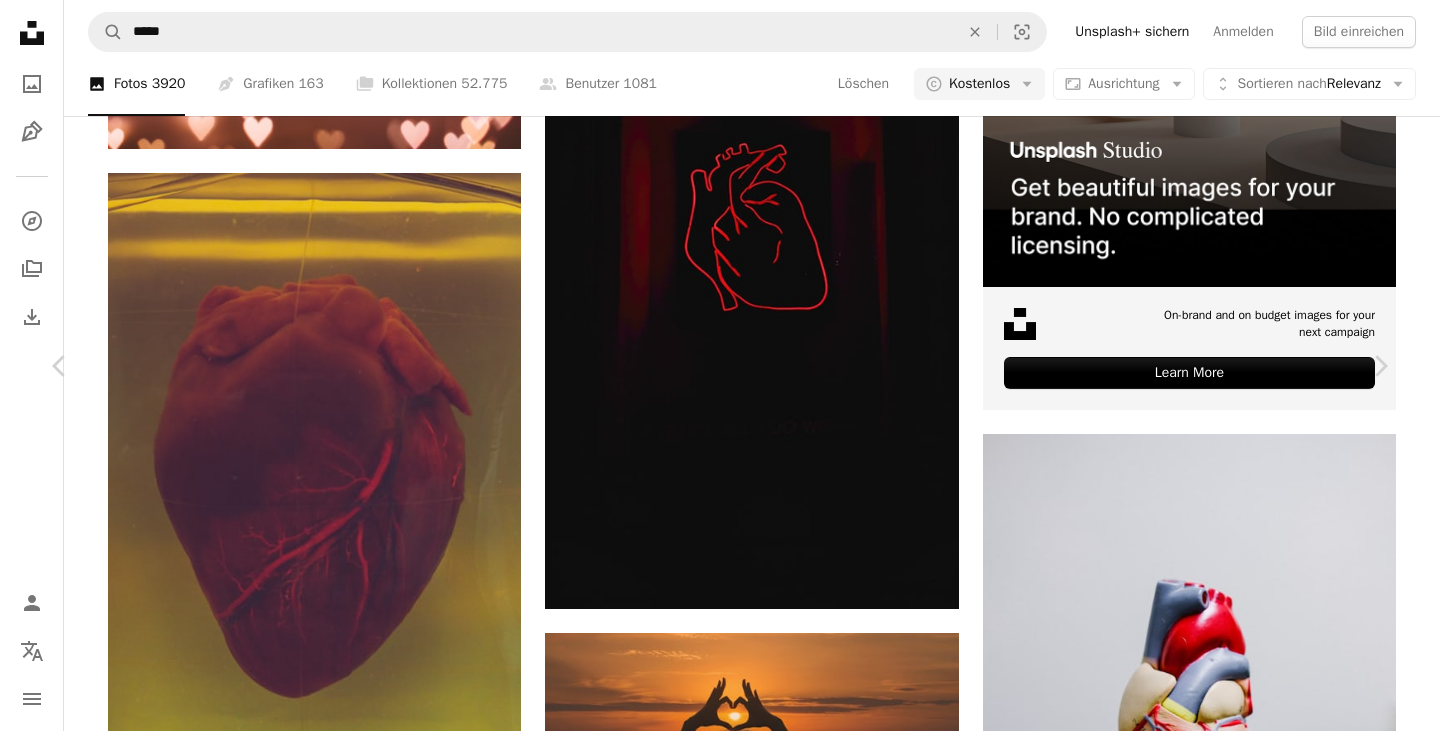 click on "Kostenlos herunterladen" at bounding box center (1159, 14590) 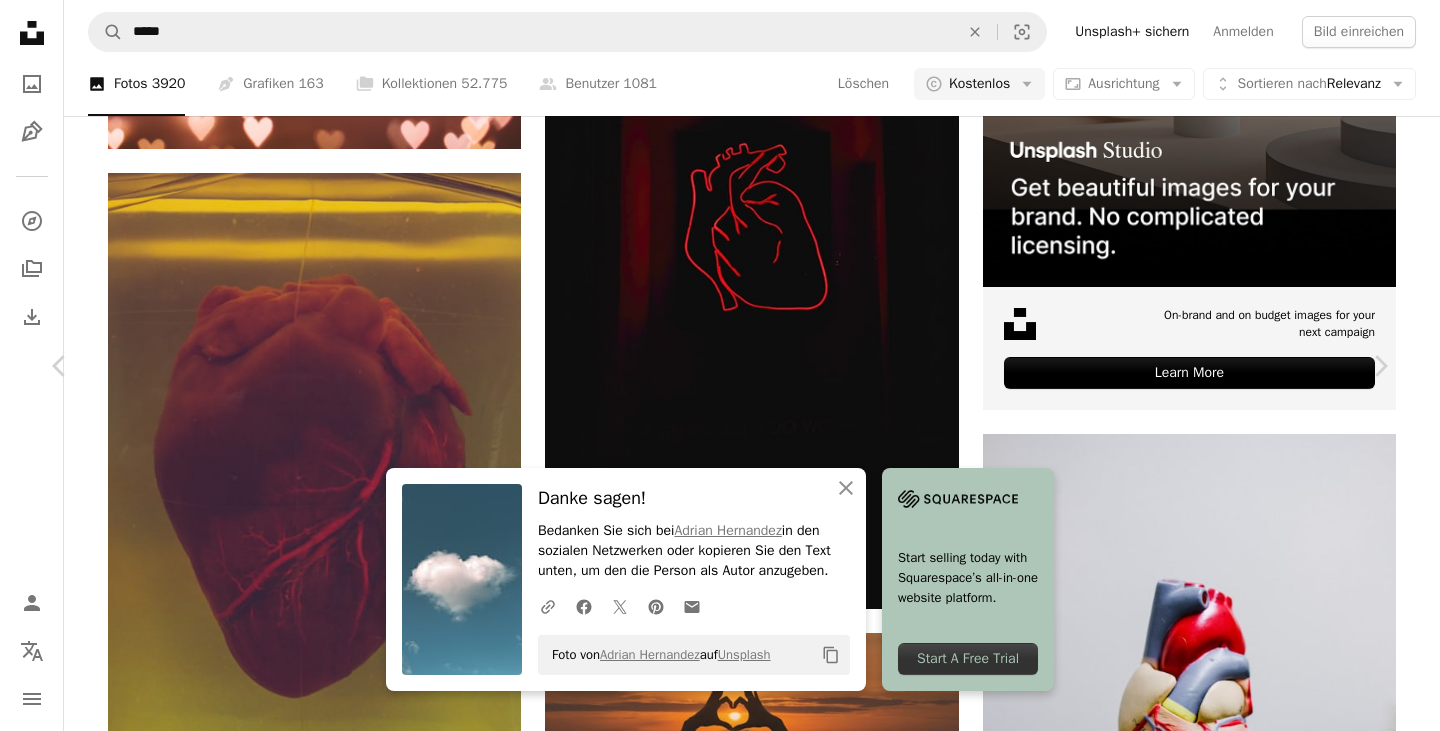 click on "An X shape Chevron left Chevron right An X shape Schließen Danke sagen! Bedanken Sie sich bei  [FIRST] [LAST]  in den sozialen Netzwerken oder kopieren Sie den Text unten, um den die Person als Autor anzugeben. A URL sharing icon (chains) Facebook icon X (formerly Twitter) icon Pinterest icon An envelope Foto von  [FIRST] [LAST]  auf  Unsplash
Copy content Start selling today with Squarespace’s all-in-one website platform. Start A Free Trial [FIRST] [LAST] Für Anfragen verfügbar A checkmark inside of a circle A heart A plus sign Bild bearbeiten   Plus sign for Unsplash+ Kostenlos herunterladen Chevron down Zoom in Aufrufe [NUMBER] Downloads [NUMBER] A forward-right arrow Teilen Info icon Info More Actions Calendar outlined Veröffentlicht am  [DATE] Camera Apple, iPhone 13 Pro Safety Kostenlos zu verwenden im Rahmen der  Unsplash Lizenz Wolke Herz grau Wetter draußen Azurblauer Himmel Cumulus Creative Commons-Bilder Ähnliche Premium-Bilder auf iStock durchsuchen  |   ↗ A heart" at bounding box center (720, 14908) 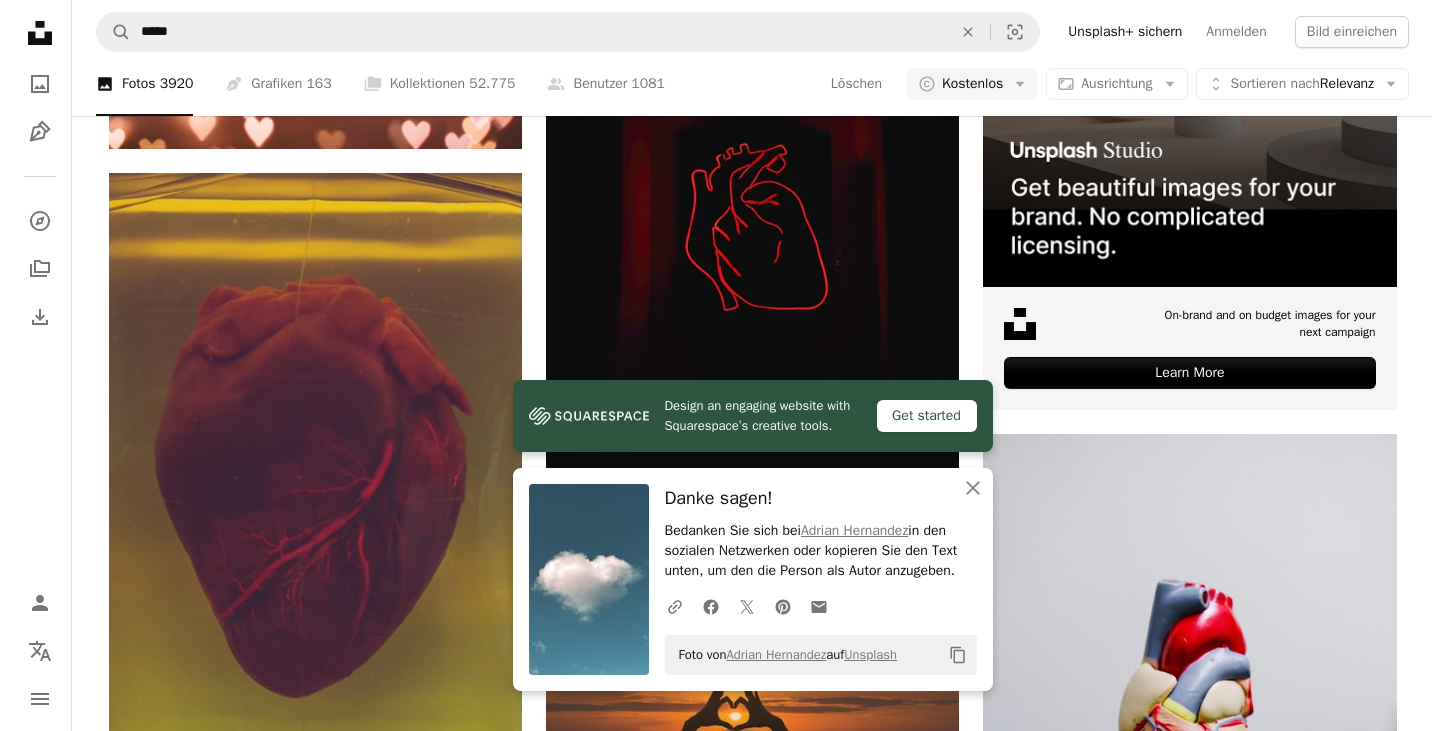 scroll, scrollTop: 11248, scrollLeft: 0, axis: vertical 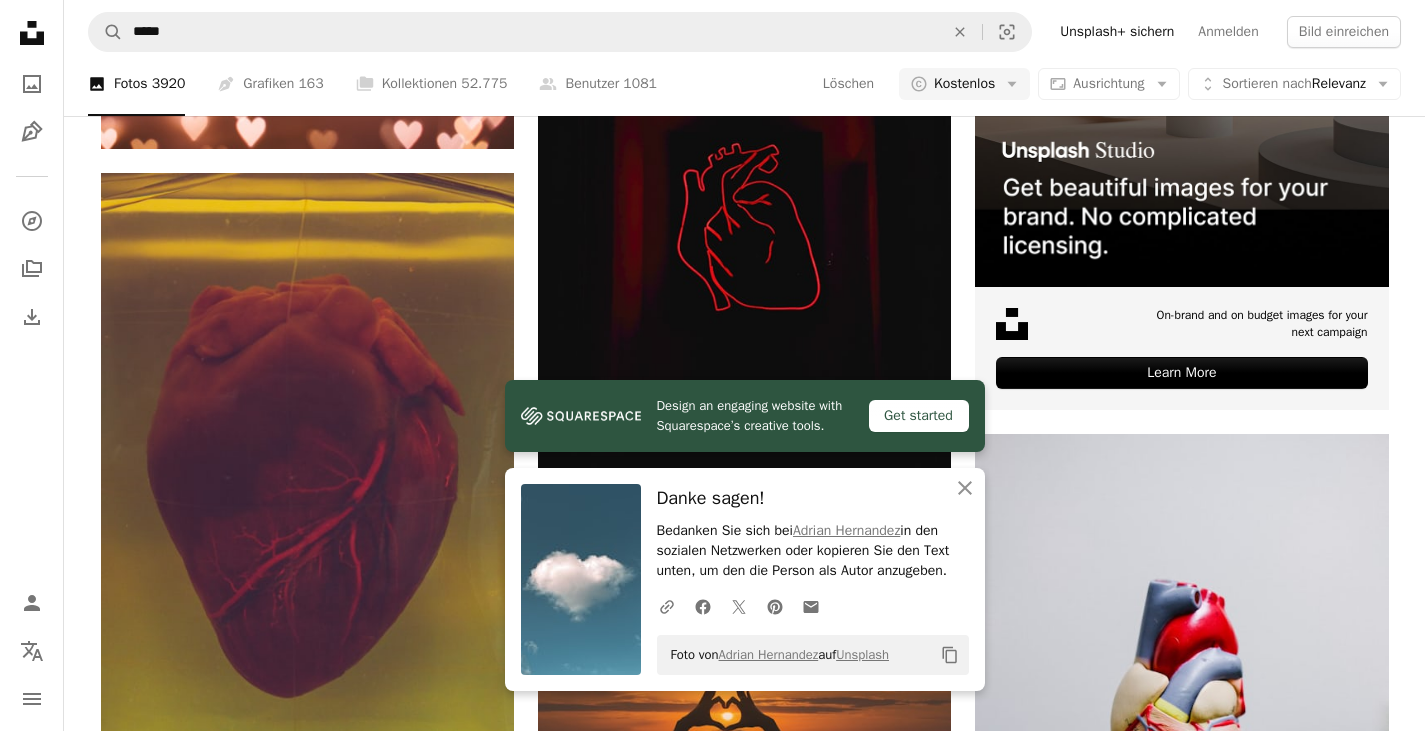 click at bounding box center (744, 10643) 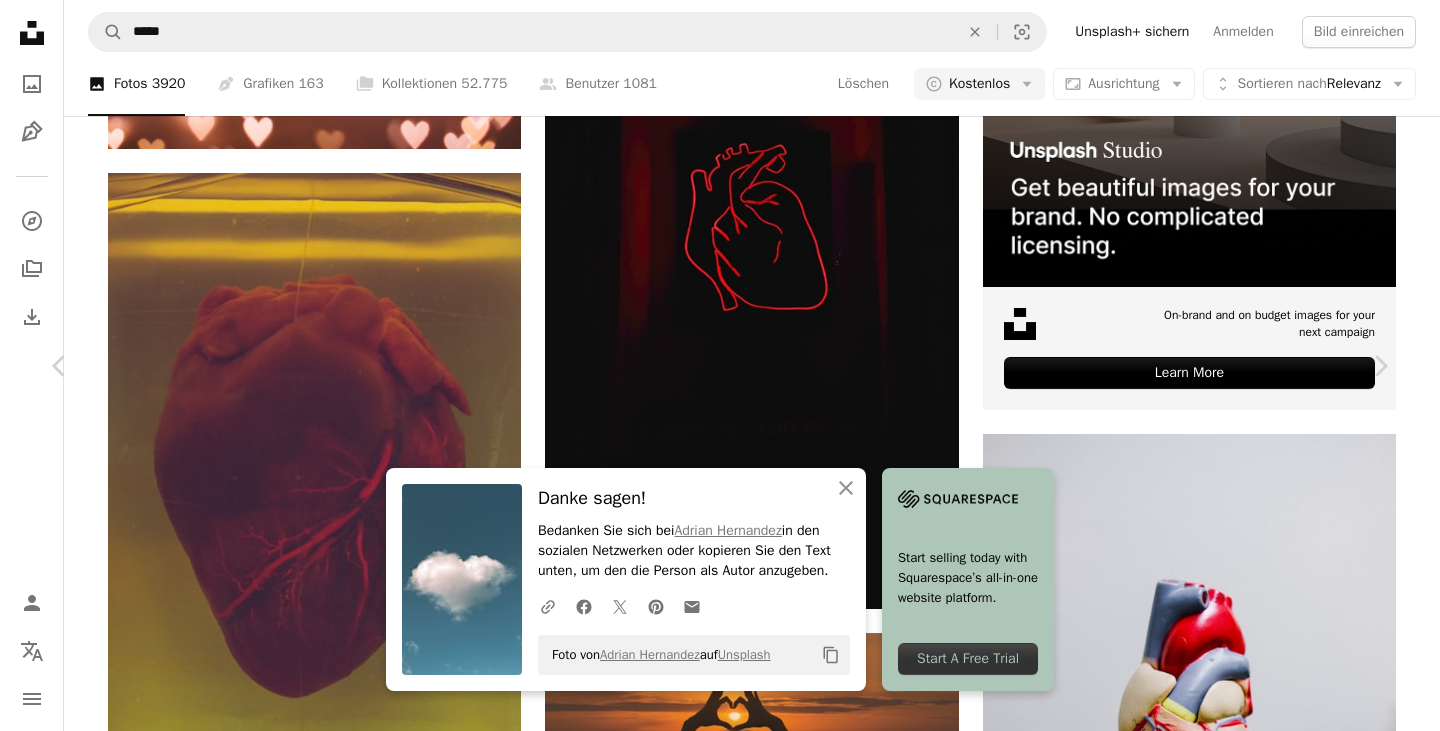 scroll, scrollTop: 1400, scrollLeft: 0, axis: vertical 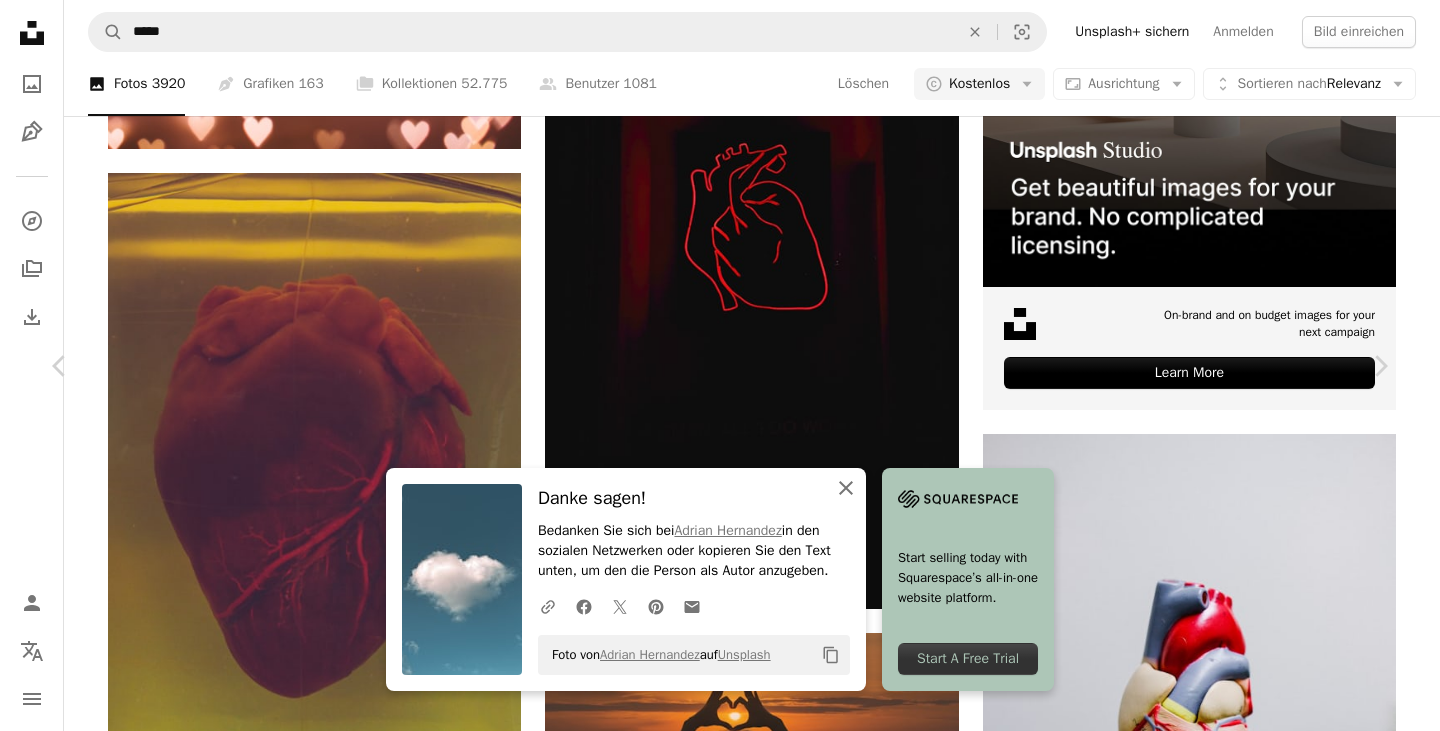 click on "An X shape" 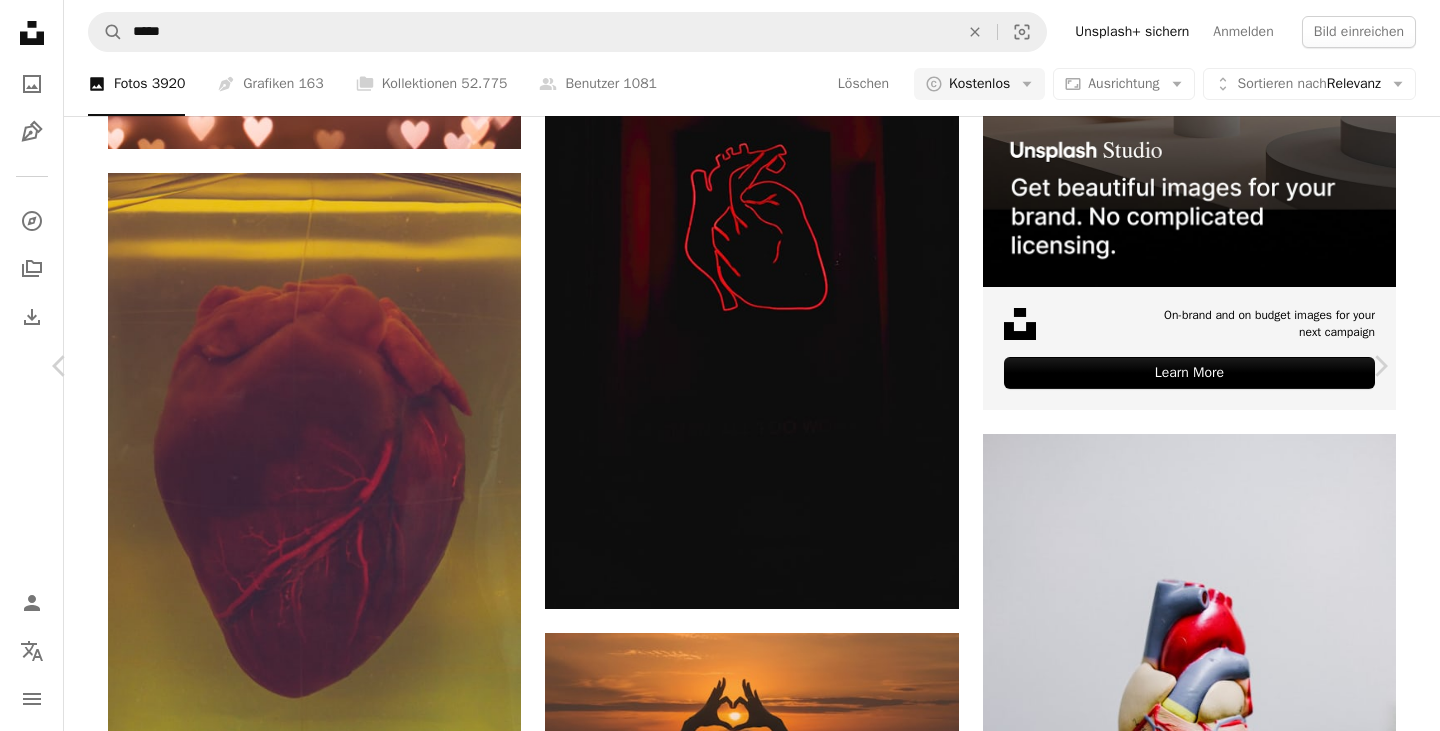 scroll, scrollTop: 3300, scrollLeft: 0, axis: vertical 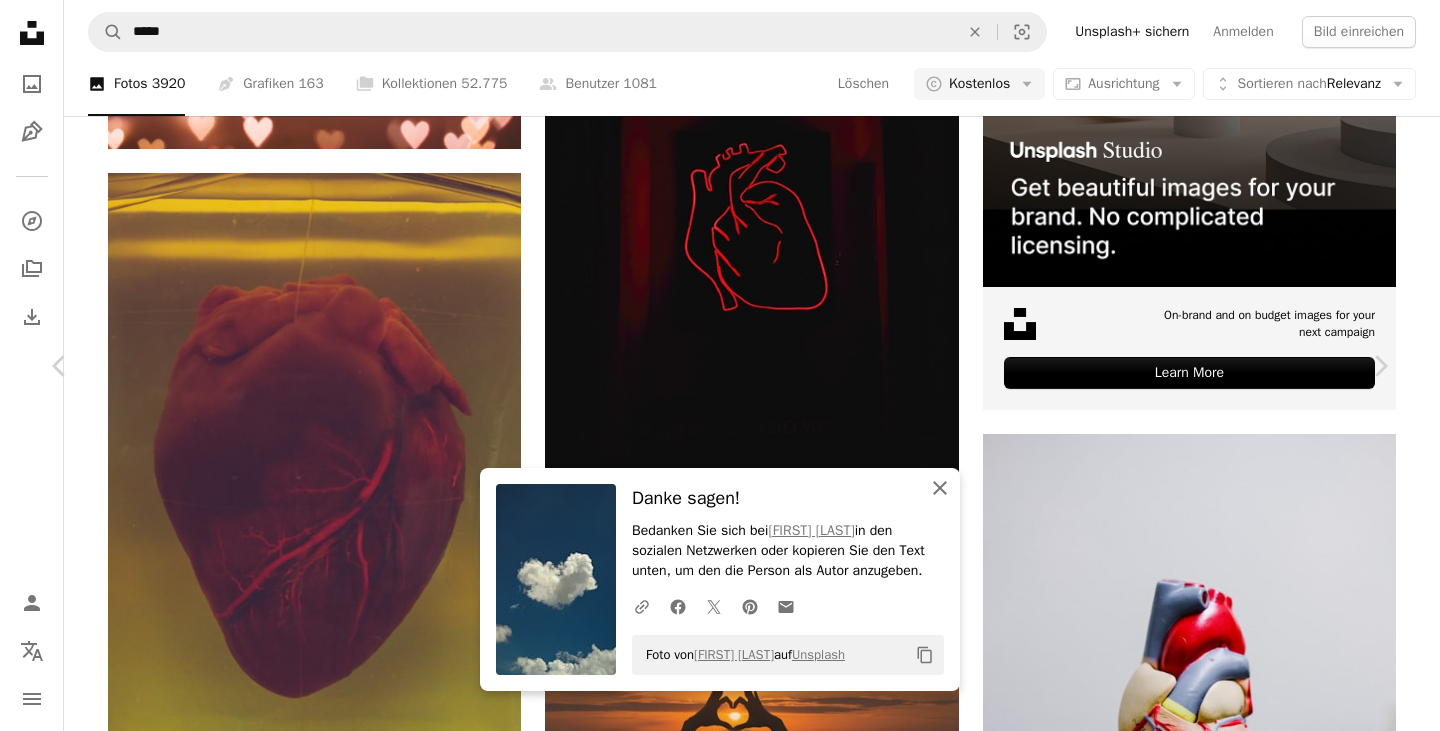 click on "An X shape" 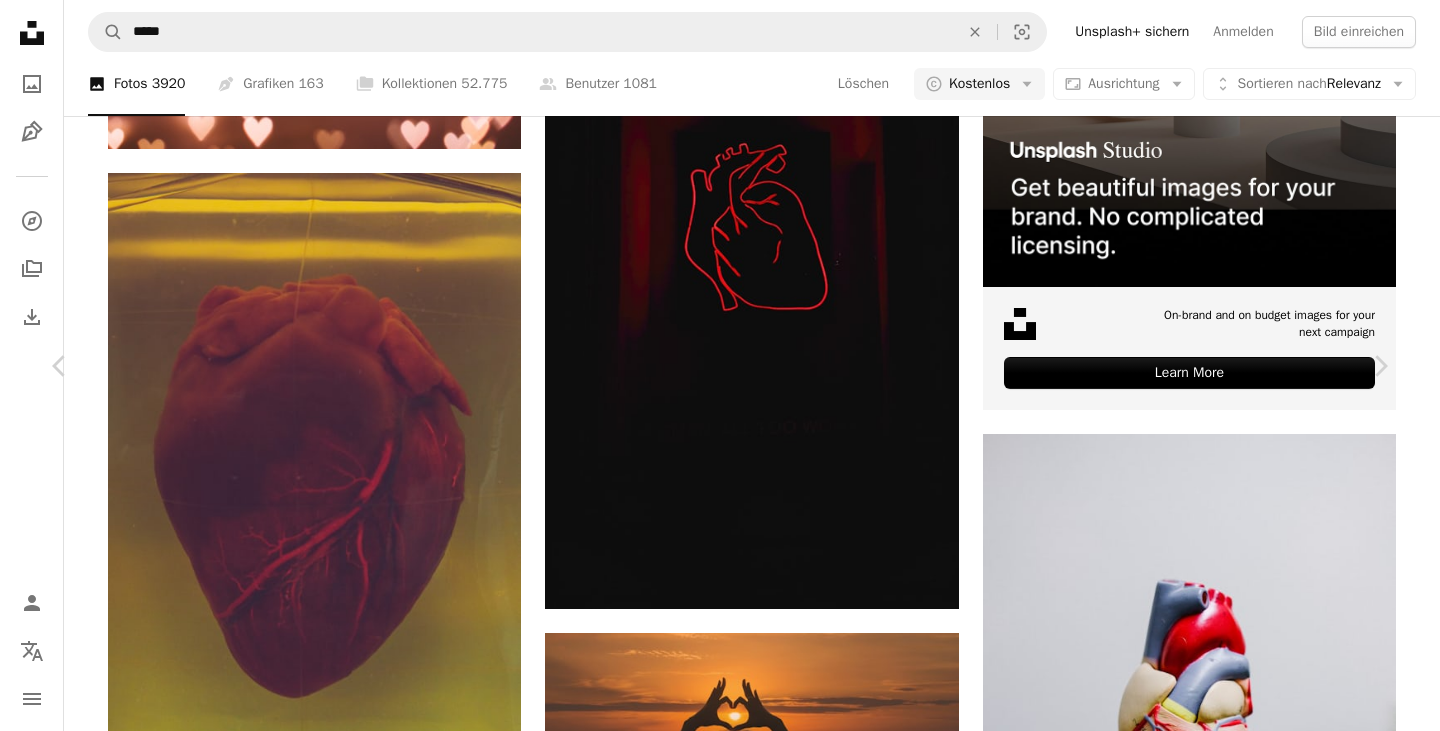 click on "A map marker [CITY], [STATE], [COUNTRY] Calendar outlined Veröffentlicht am [DATE] Camera [CAMERA_MODEL] Safety Kostenlos zu verwenden im Rahmen der Unsplash Lizenz abstrakt Wolken blauer Himmel Herz Herz Bewölkter Himmel bewölkt Clouds Hintergrundbild selten Cloudscape [COUNTRY] Wolke grau Wetter draußen [STATE] Azurblauer Himmel Cumulus Creative Commons-Bilder Ähnliche Premium-Bilder auf iStock durchsuchen | 20 % Rabatt mit Aktionscode UNSPLASH20 Mehr auf iStock anzeigen ↗ Ähnliche Bilder [USERNAME] Für Anfragen verfügbar A checkmark inside of a circle Arrow pointing down A heart A plus sign [USERNAME] Für" at bounding box center (720, 14908) 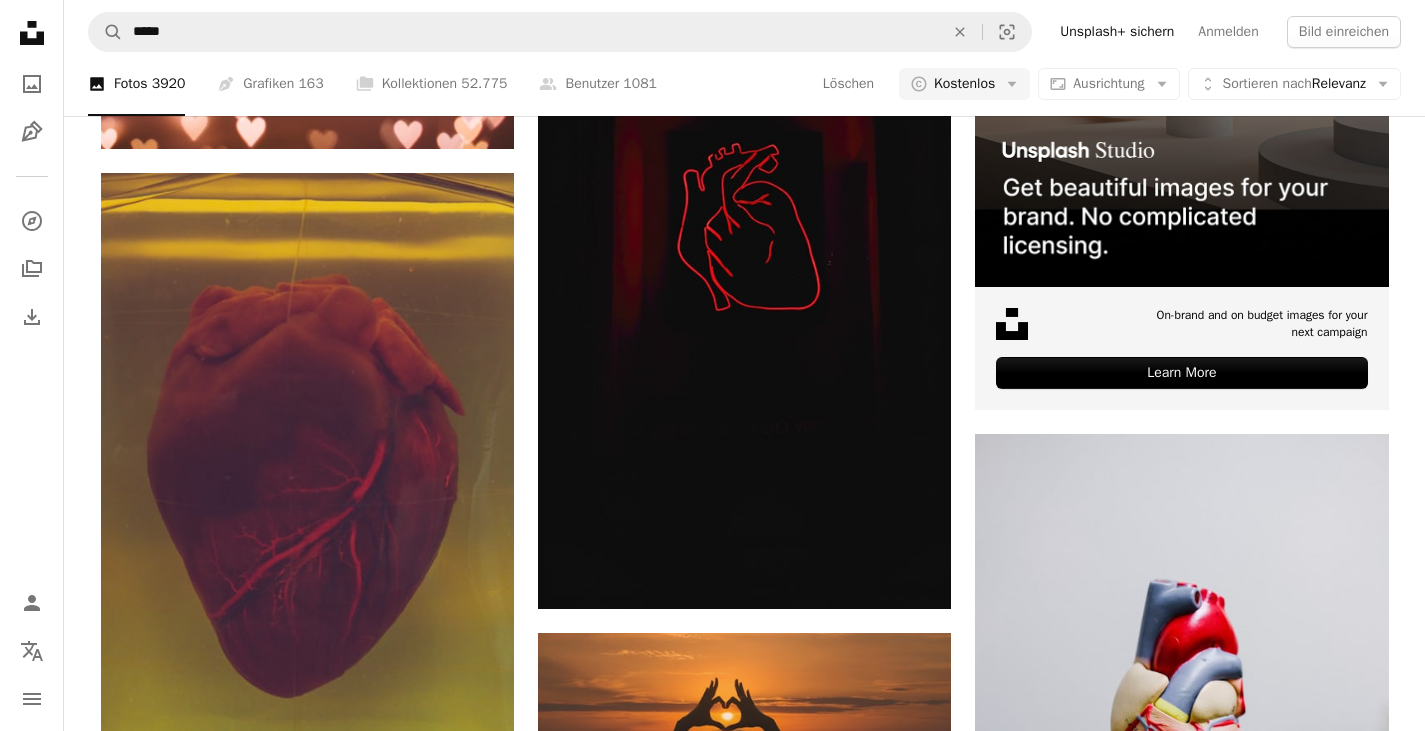 scroll, scrollTop: 15948, scrollLeft: 0, axis: vertical 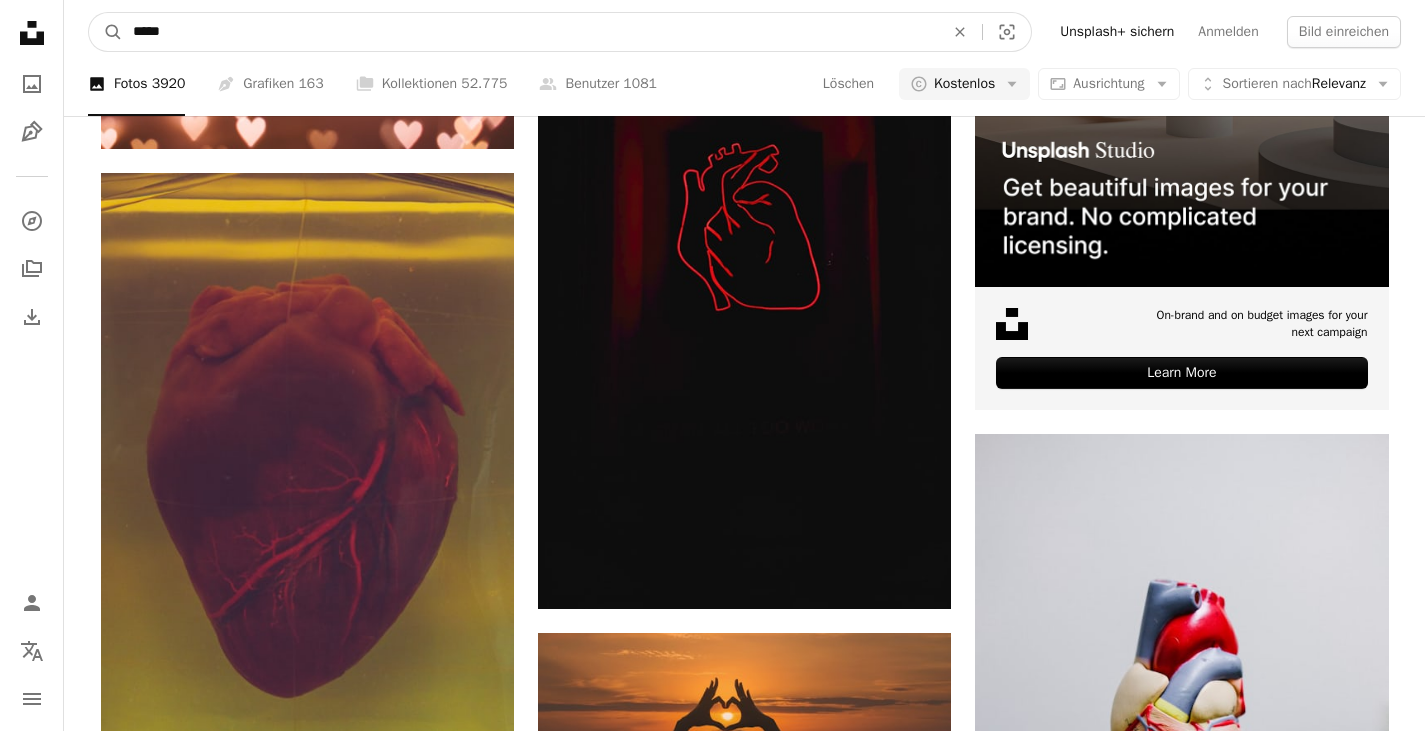 click on "*****" at bounding box center [530, 32] 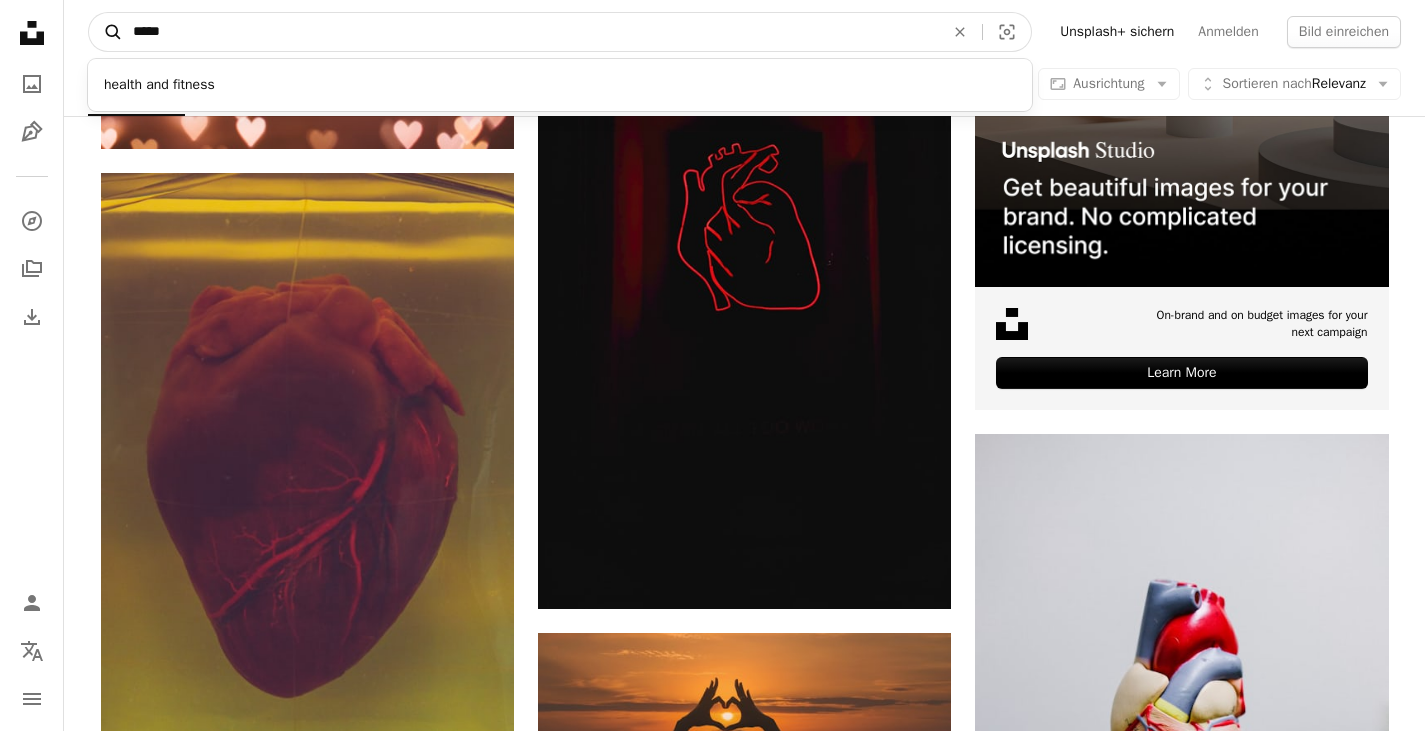 drag, startPoint x: 224, startPoint y: 30, endPoint x: 115, endPoint y: 25, distance: 109.11462 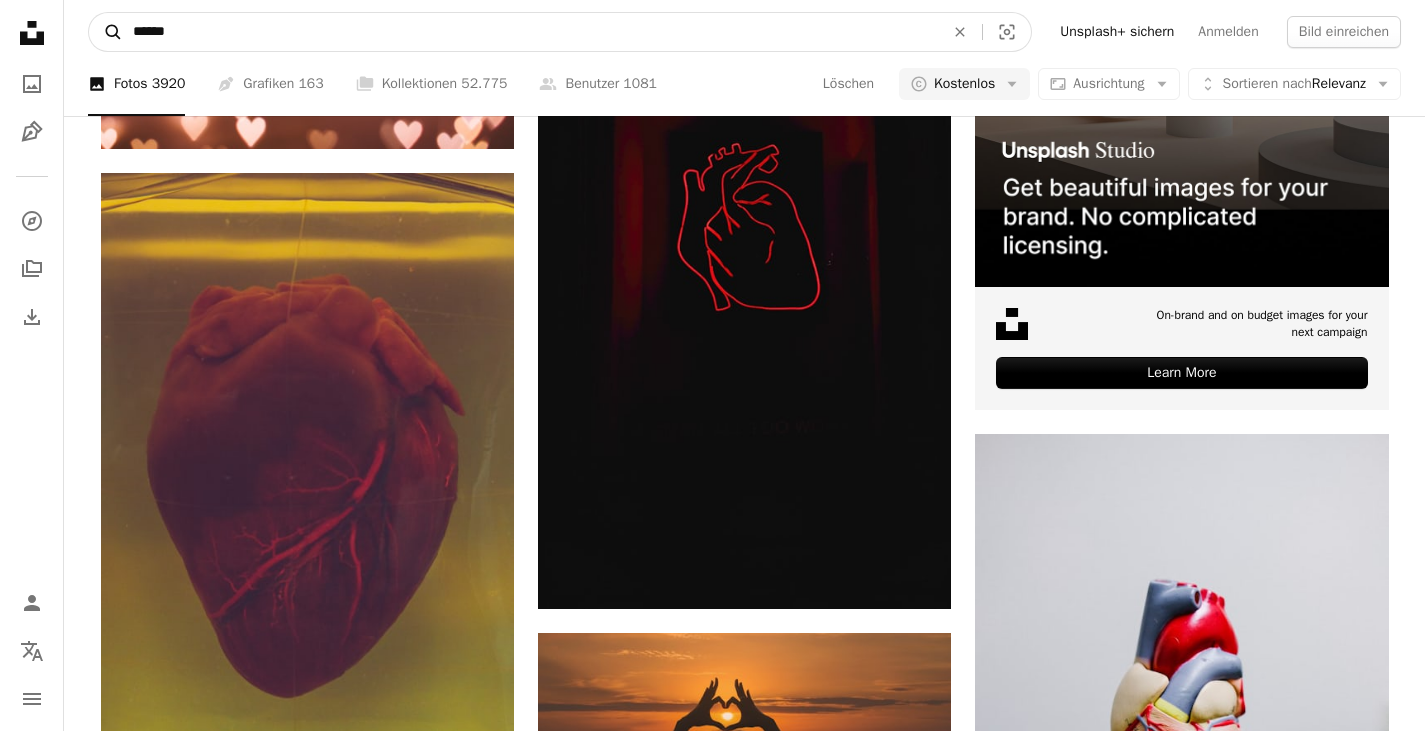type on "*******" 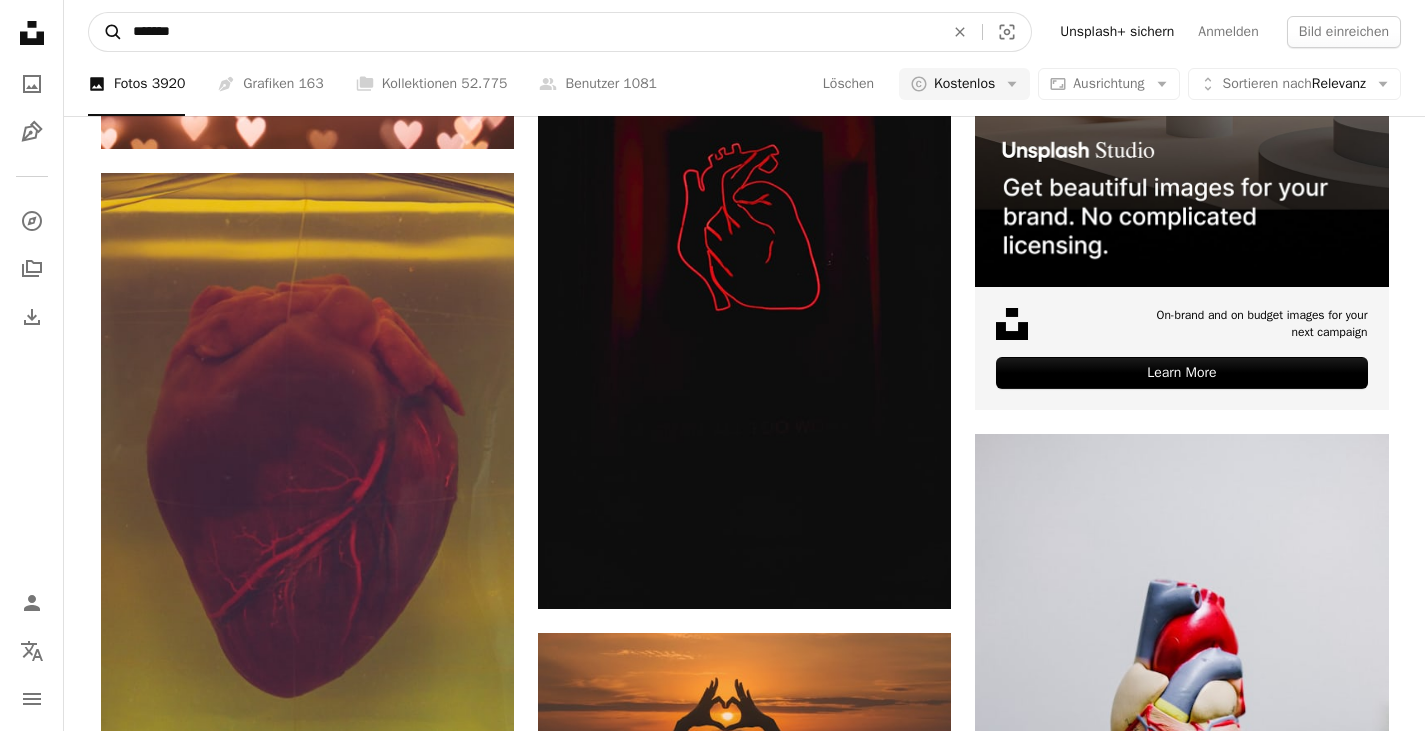 click on "A magnifying glass" at bounding box center [106, 32] 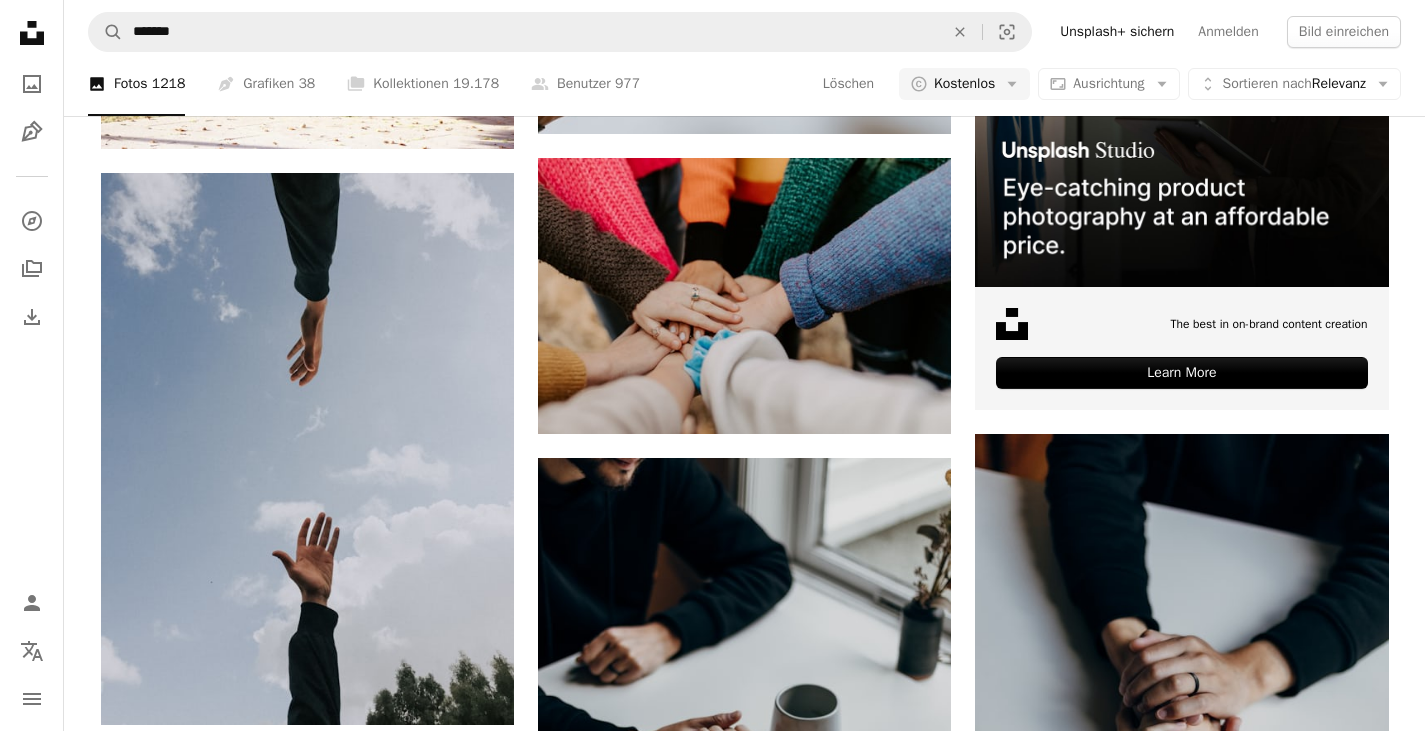 scroll, scrollTop: 1500, scrollLeft: 0, axis: vertical 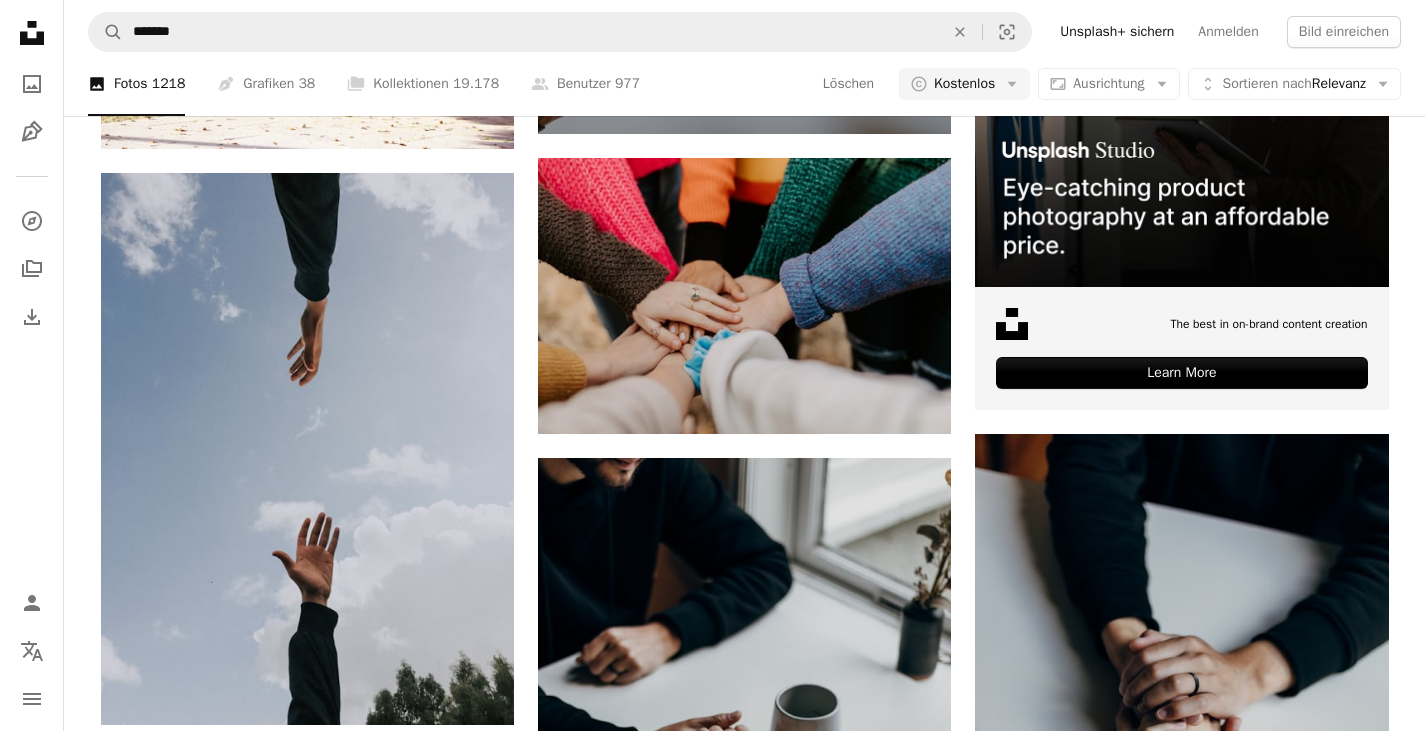 click at bounding box center [744, 4] 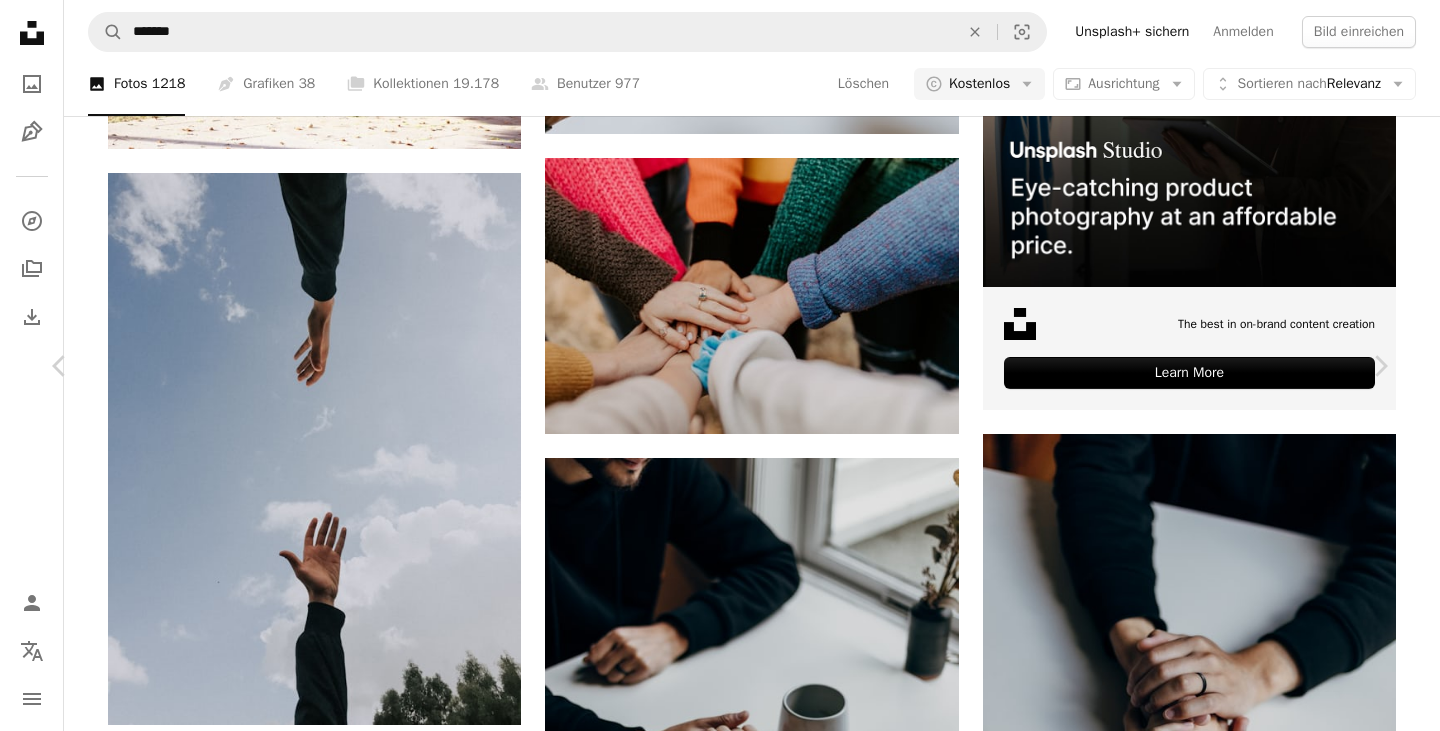 click on "Kostenlos herunterladen" at bounding box center (1159, 11040) 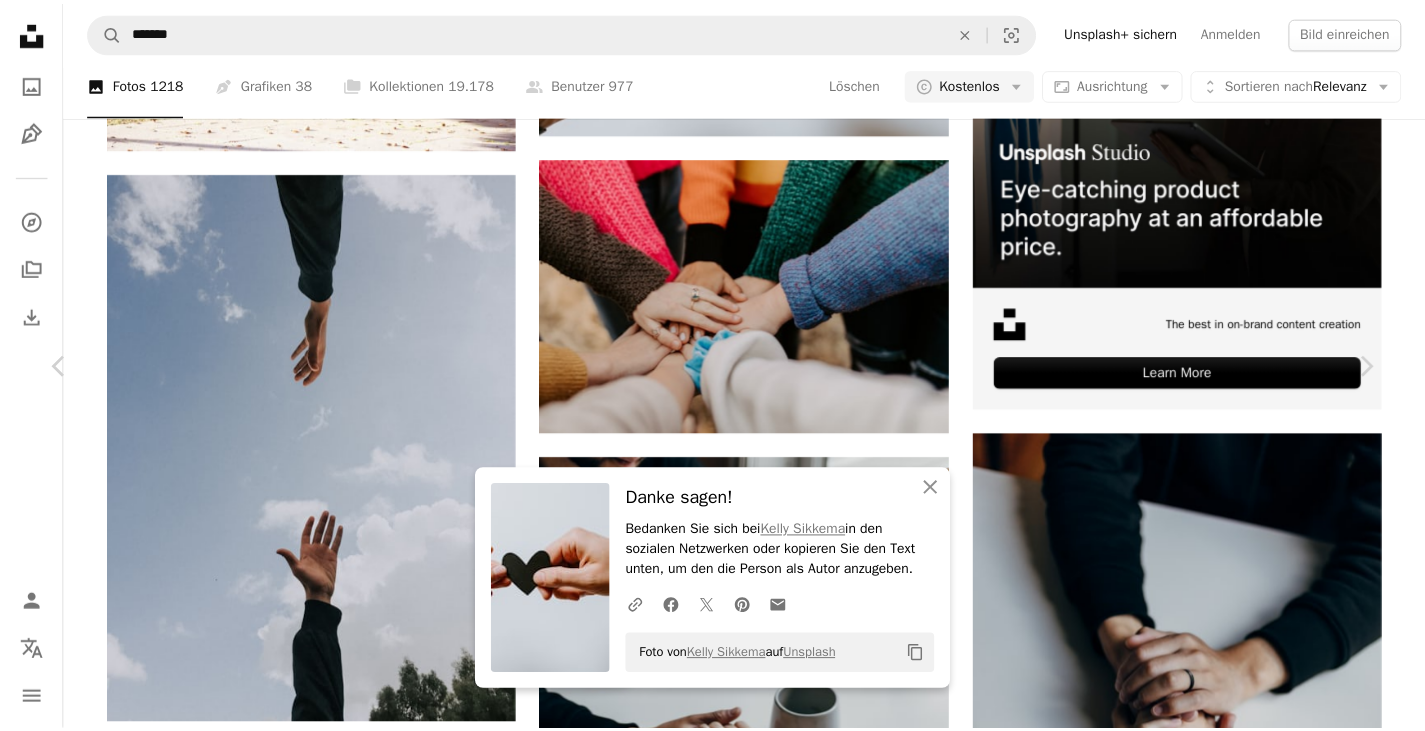 scroll, scrollTop: 3900, scrollLeft: 0, axis: vertical 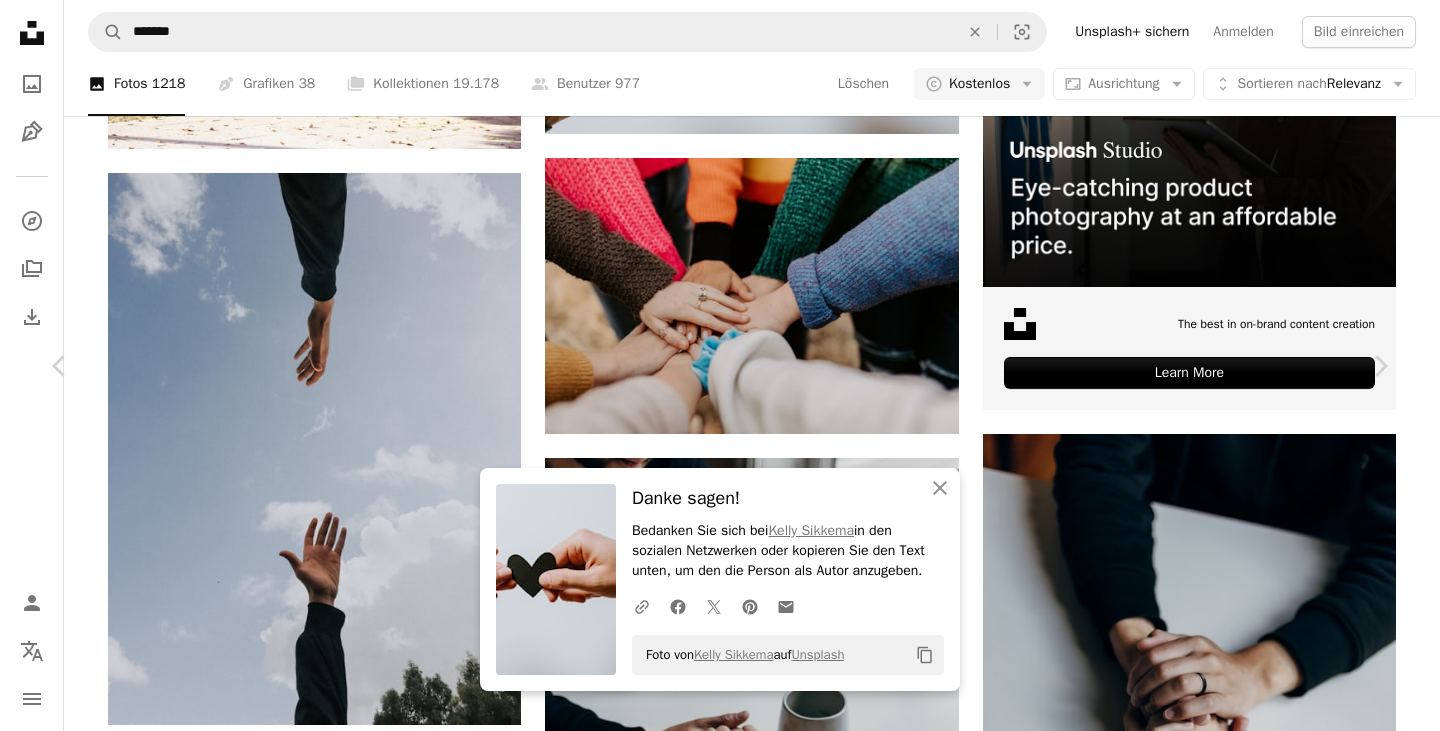 click on "An X shape Chevron left Chevron right An X shape Schließen Danke sagen! Bedanken Sie sich bei  [FIRST] [LAST]  in den sozialen Netzwerken oder kopieren Sie den Text unten, um den die Person als Autor anzugeben. A URL sharing icon (chains) Facebook icon X (formerly Twitter) icon Pinterest icon An envelope Foto von  [FIRST] [LAST]  auf  Unsplash
Copy content [FIRST] [LAST] [FIRST] [LAST] A heart A plus sign Bild bearbeiten   Plus sign for Unsplash+ Kostenlos herunterladen Chevron down Zoom in Aufrufe [NUMBER] Downloads [NUMBER] Veröffentlicht in Fotos ,  Gesundheit & Wellness ,  Spiritualität A forward-right arrow Teilen Info icon Info More Actions Calendar outlined Veröffentlicht am  [DATE] Camera NIKON CORPORATION, NIKON D500 Safety Kostenlos zu verwenden im Rahmen der  Unsplash Lizenz frau Mann Liebe Hochzeit Paar Wohlbefinden Freunde Herz Hände unterstützen hoffen Valentinsgruß zusammen Freundschaft Straßenfotografie Beziehung Heirat Verlobung Verliebt Hände zusammengeballt  |   ↗" at bounding box center (720, 11358) 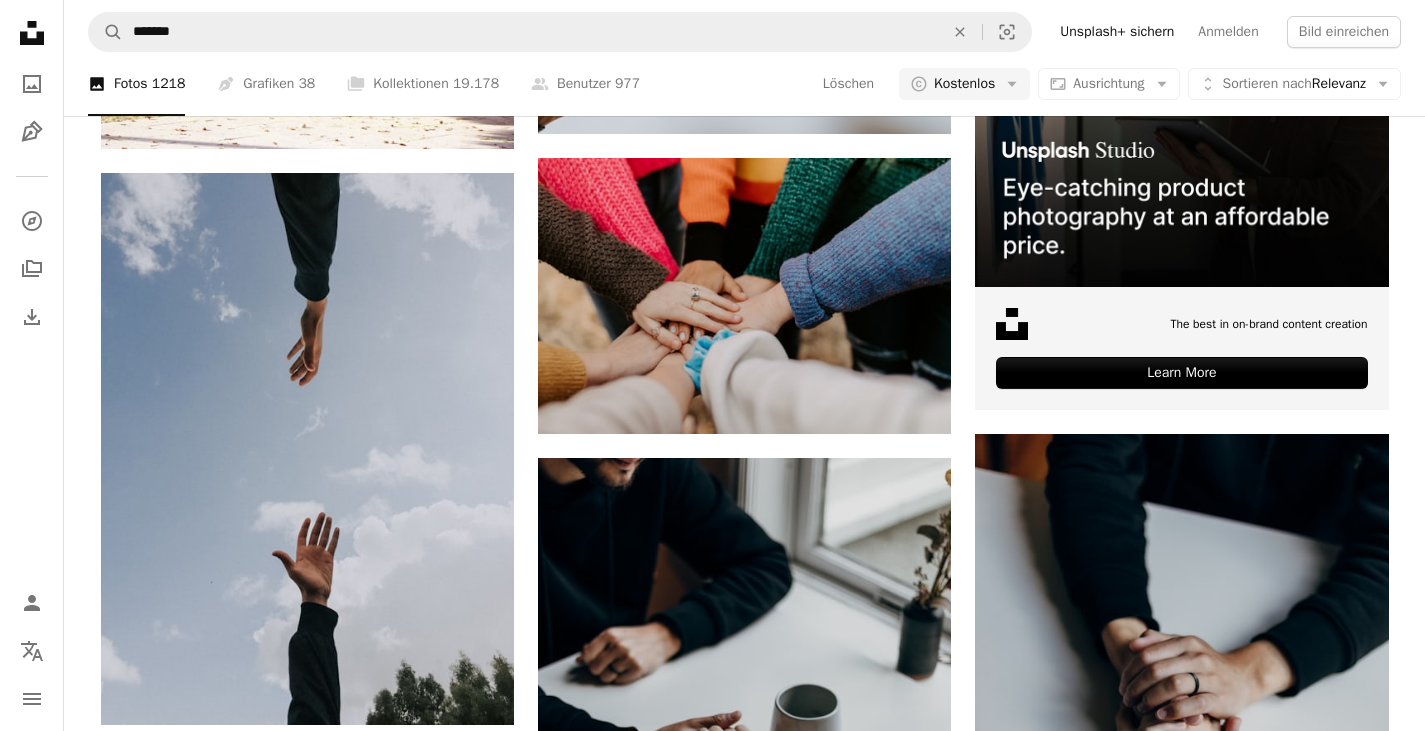 scroll, scrollTop: 2000, scrollLeft: 0, axis: vertical 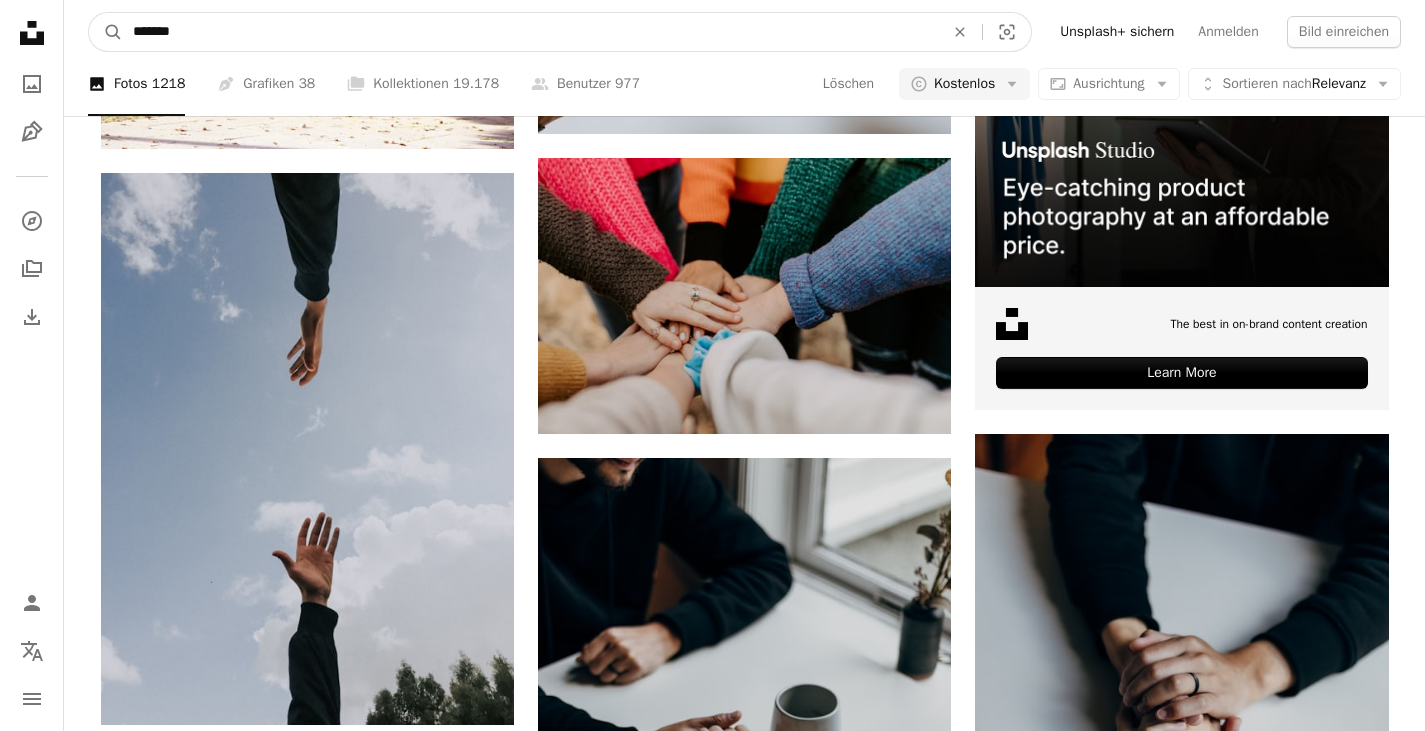 drag, startPoint x: 217, startPoint y: 32, endPoint x: 129, endPoint y: 27, distance: 88.14193 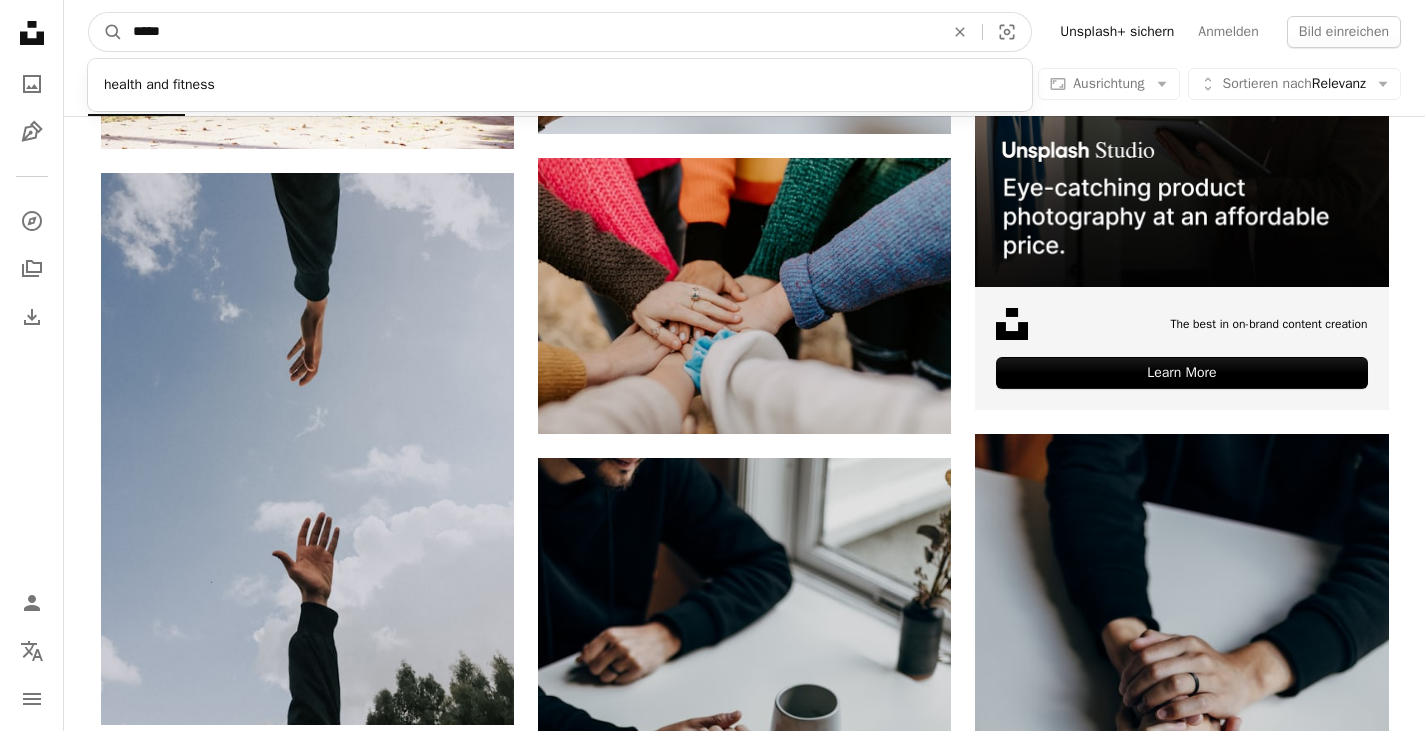 type on "*****" 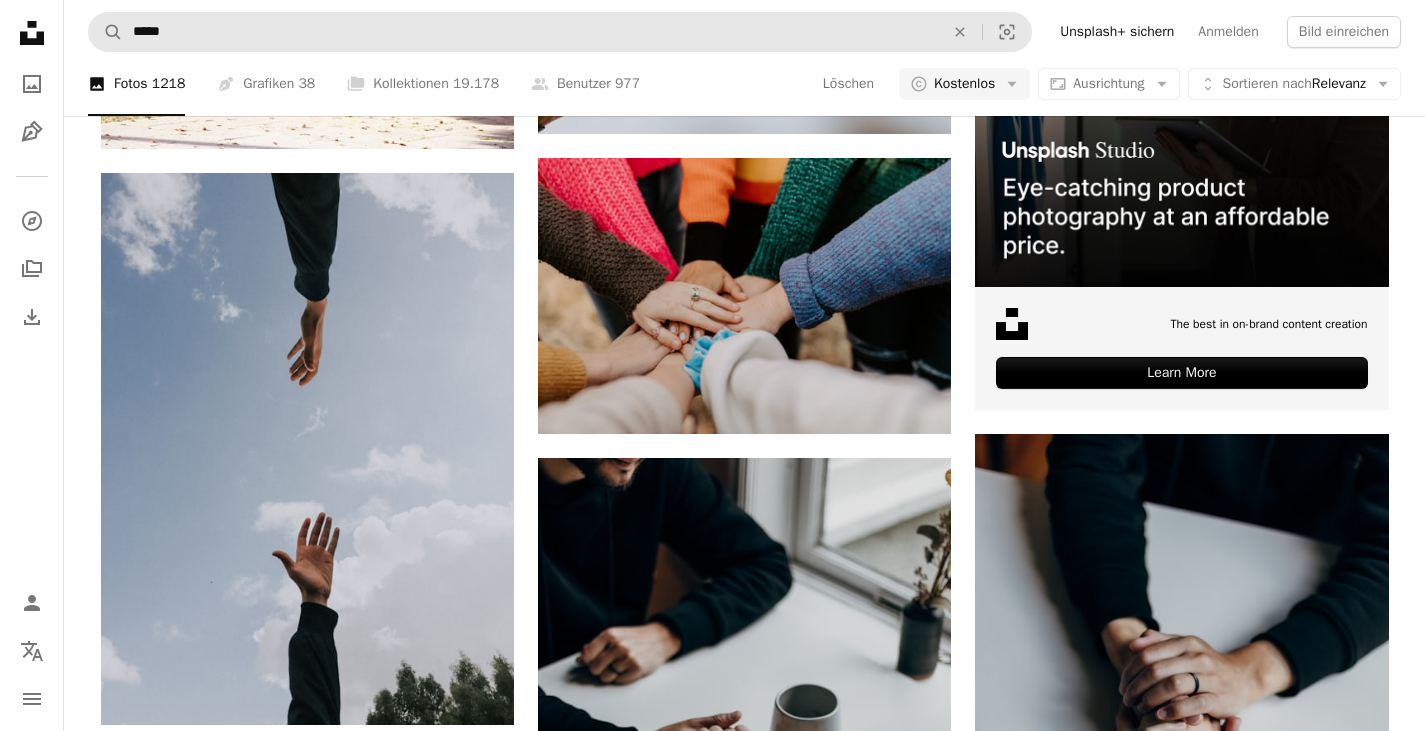 scroll, scrollTop: 0, scrollLeft: 0, axis: both 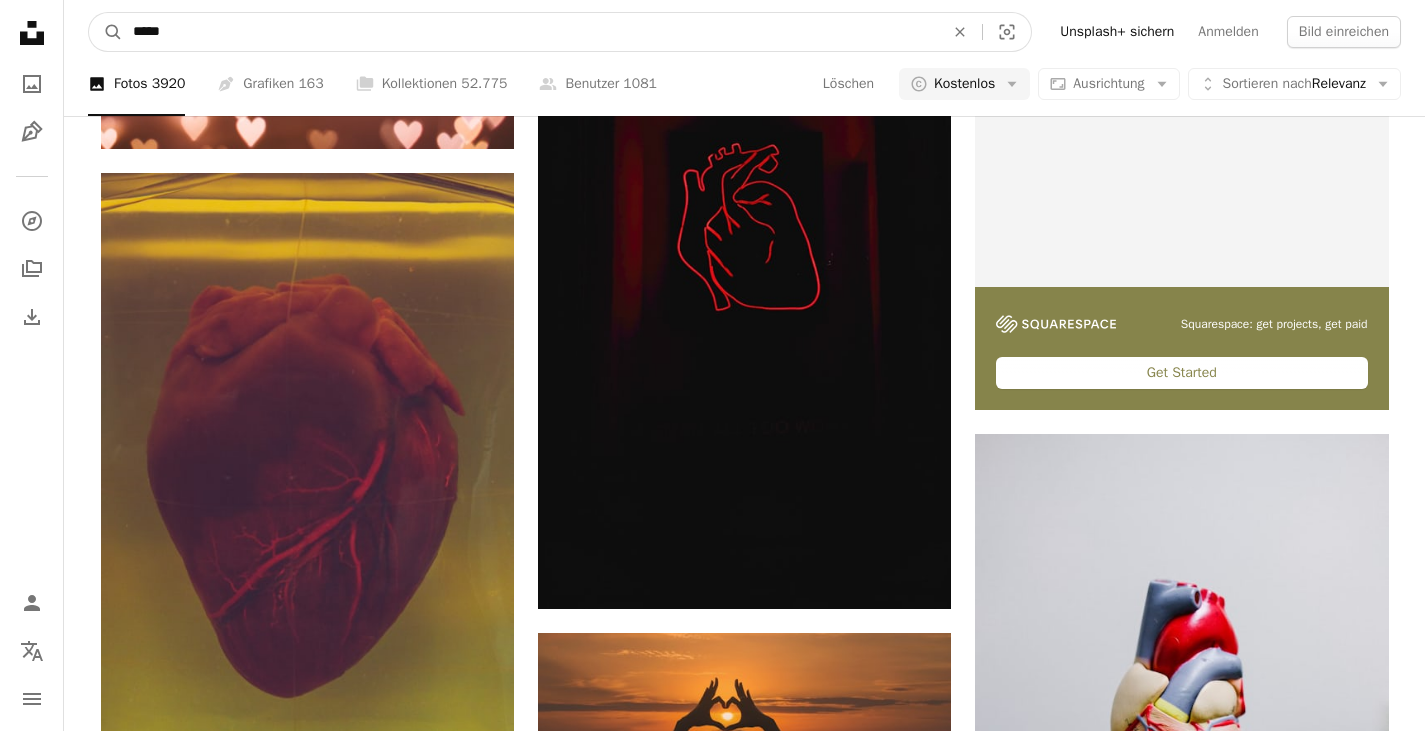 click on "*****" at bounding box center [530, 32] 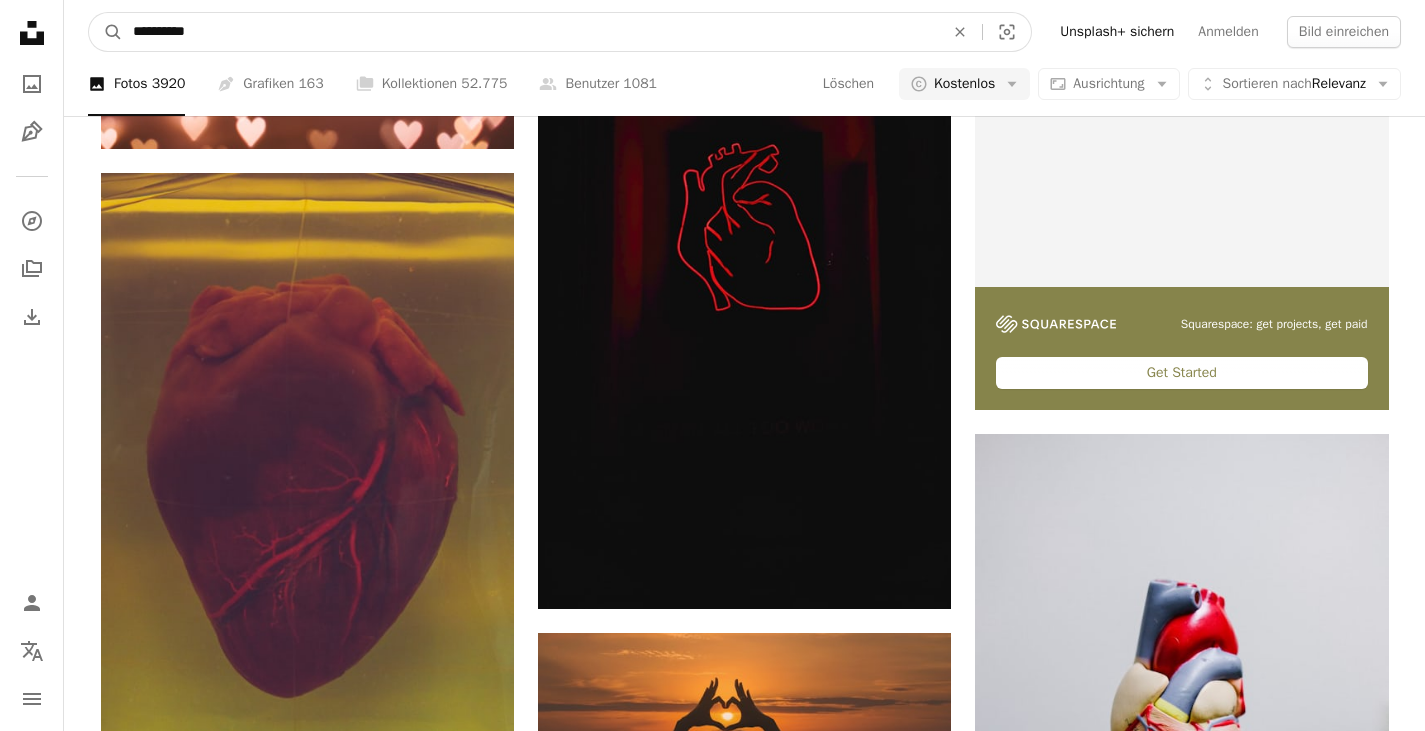 type on "**********" 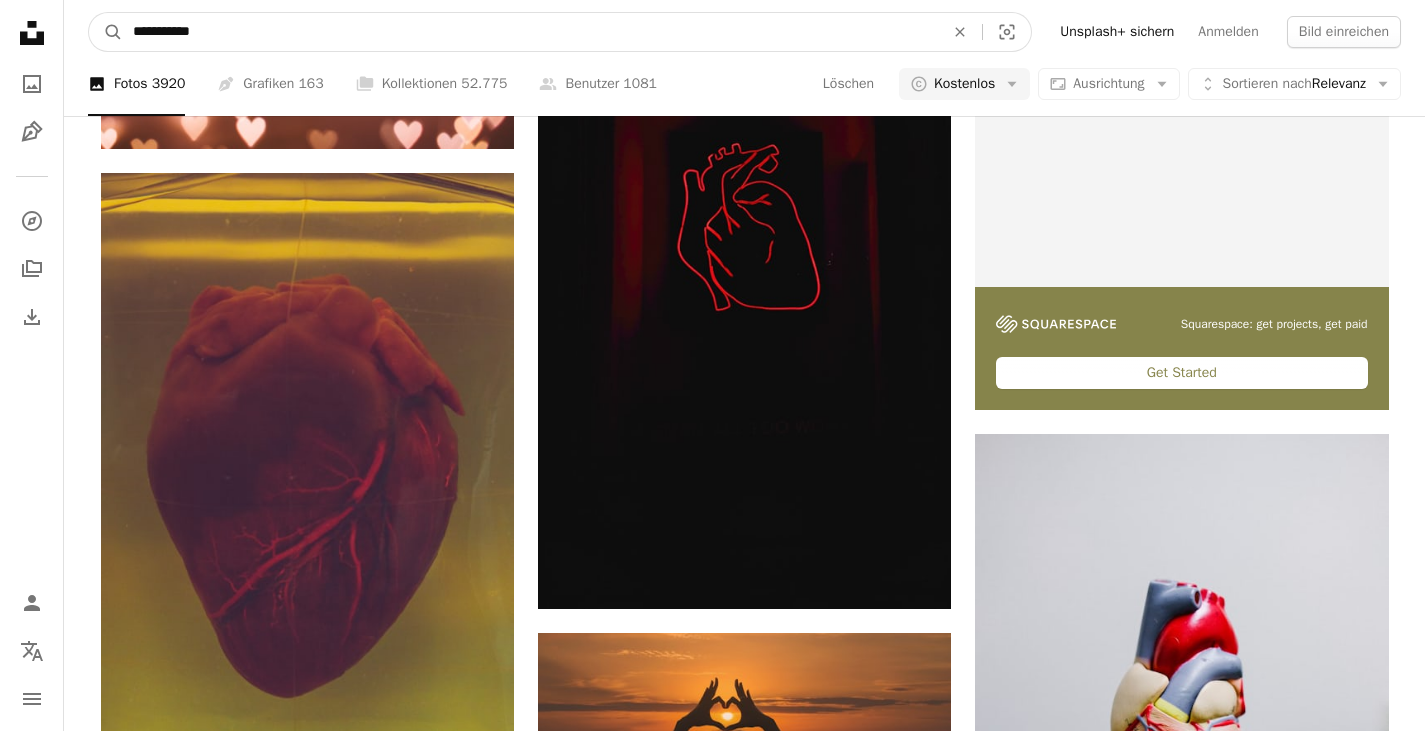 click on "A magnifying glass" at bounding box center [106, 32] 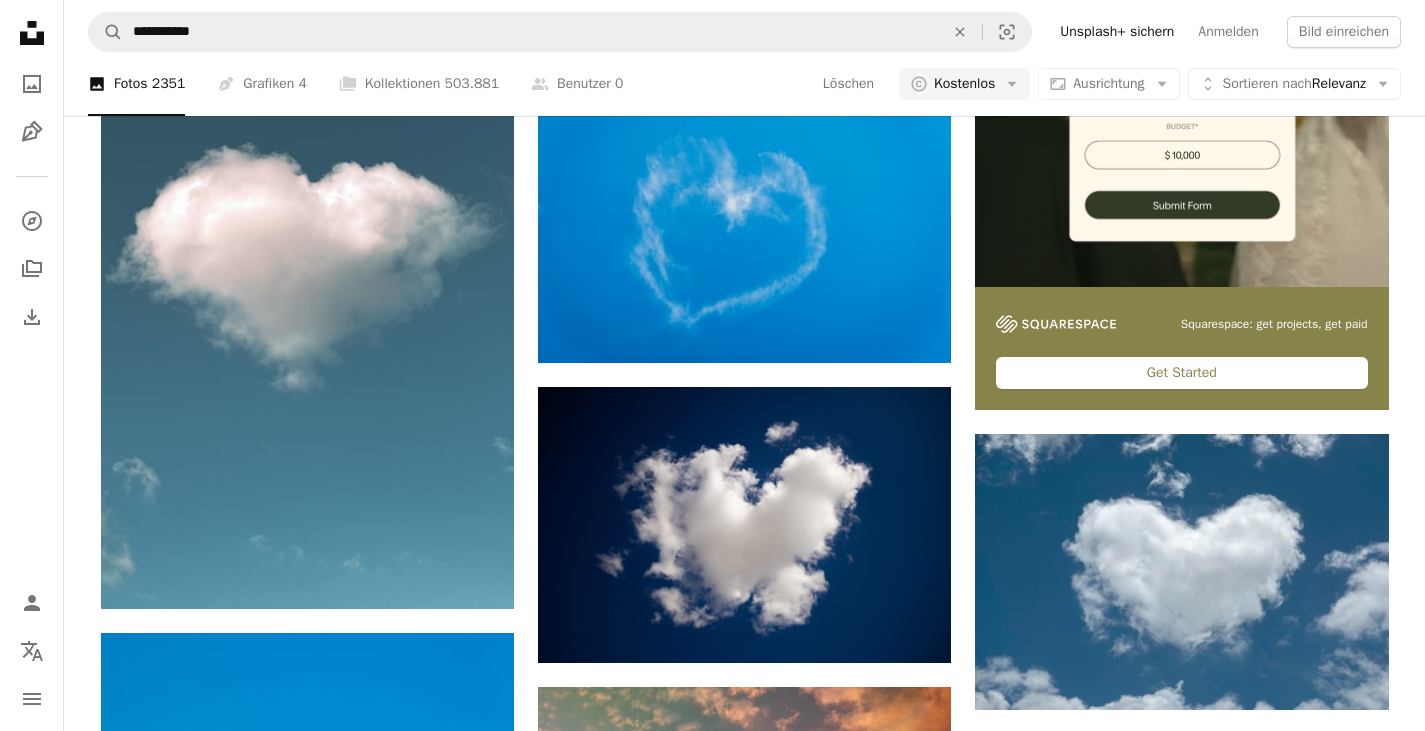 scroll, scrollTop: 1700, scrollLeft: 0, axis: vertical 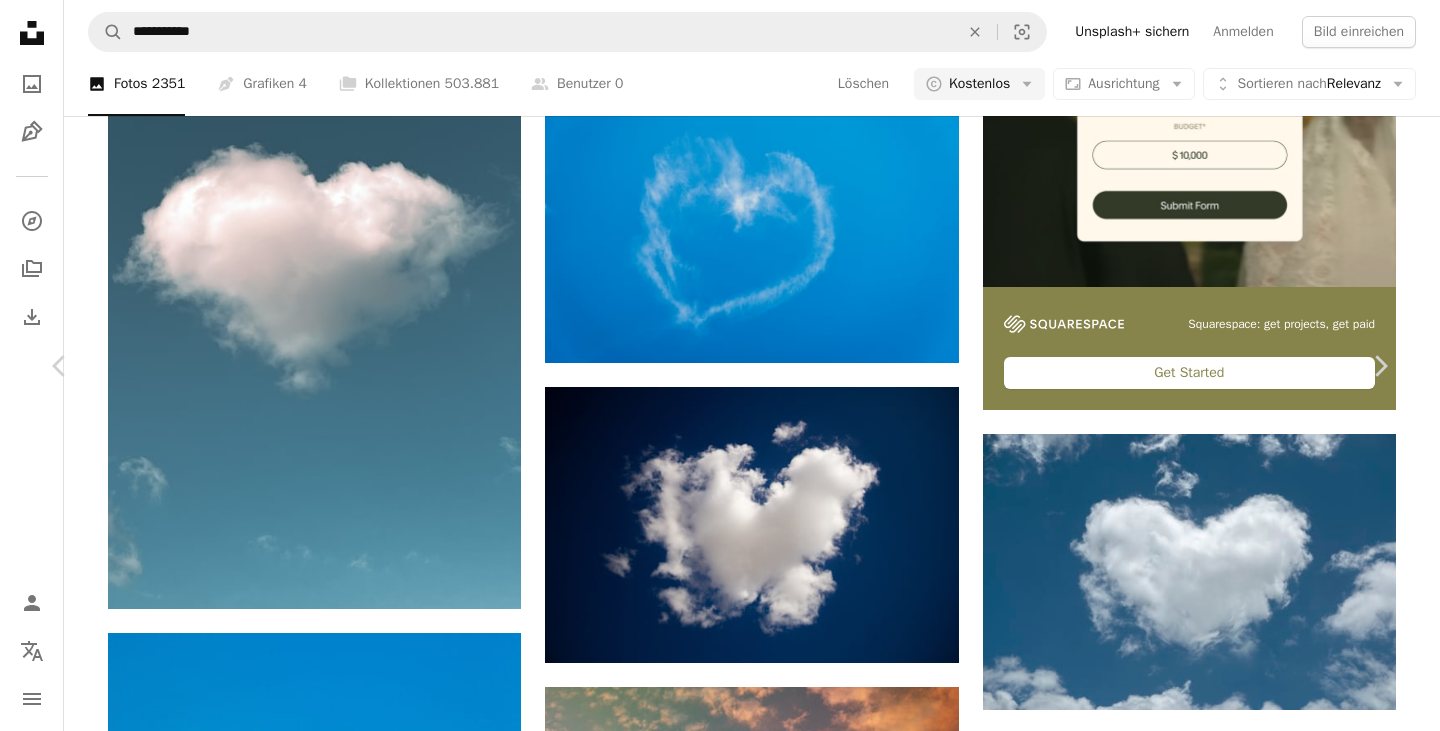 click on "Kostenlos herunterladen" at bounding box center [1159, 4164] 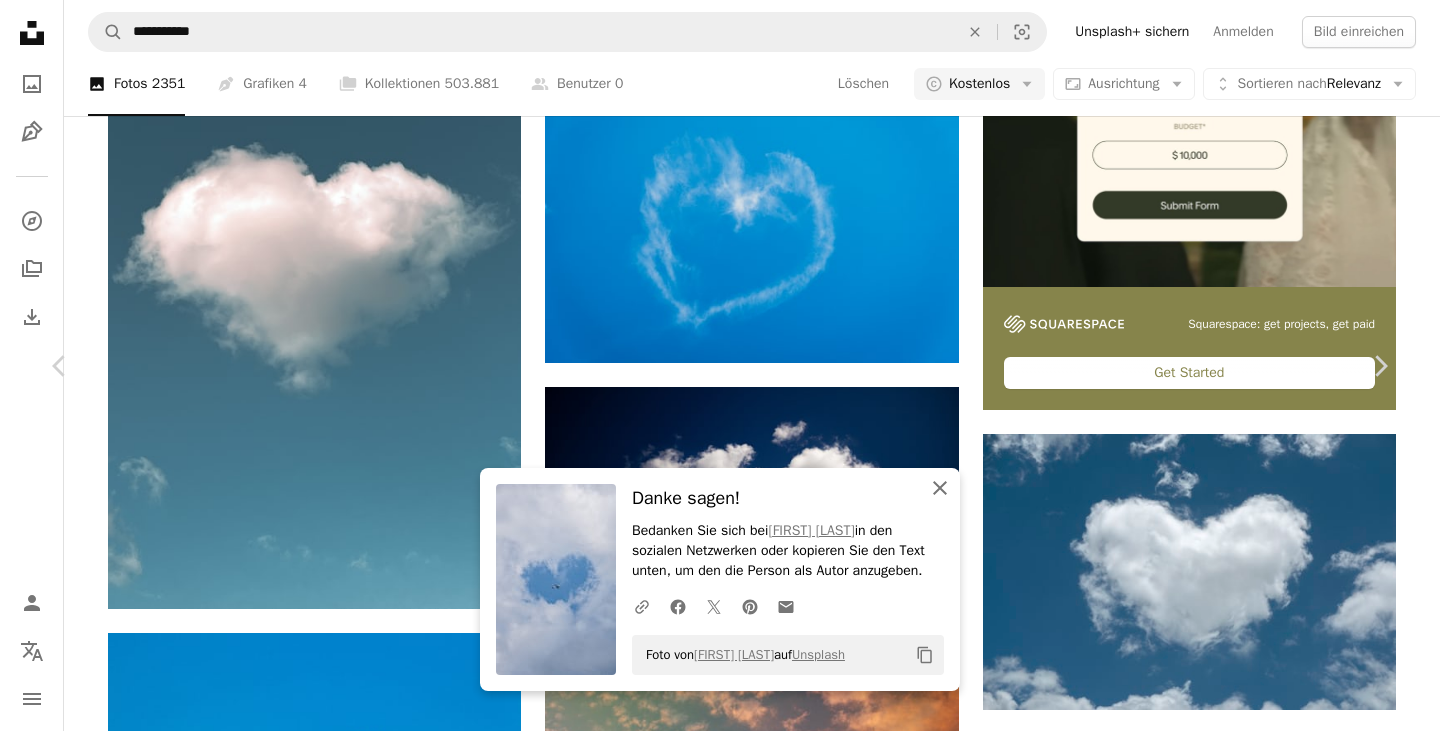click on "An X shape" 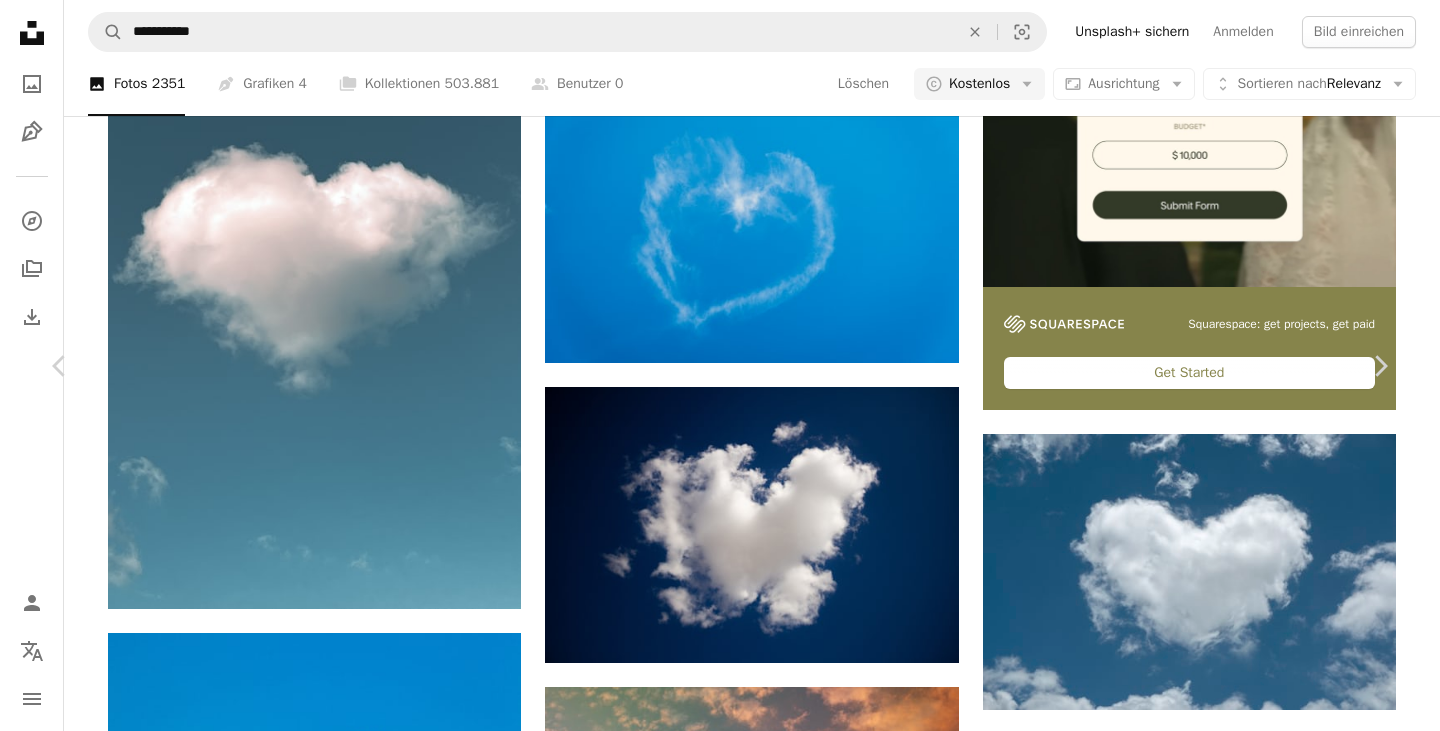 click on "A map marker [CITY], [STATE], [COUNTRY] Calendar outlined Veröffentlicht am [DATE] Camera [CAMERA_MODEL] Safety Kostenlos zu verwenden im Rahmen der Unsplash Lizenz blau Liebe Wolken Herz Flugzeug Pilot fliegen [JOB_TITLE] Tier Vogel Flugzeug Fahrzeug Abenteuer Transport Flug [CITY] Fliegen Freizeitaktivitäten Segelfliegen Hintergrundmotive Ähnliche Premium-Bilder auf iStock durchsuchen | 20 % Rabatt mit Aktionscode UNSPLASH20 Mehr auf iStock anzeigen ↗ Ähnliche Bilder [USERNAME] Für Anfragen verfügbar A checkmark inside of a circle Arrow pointing down A heart A plus sign [USERNAME] Für Anfragen verfügbar A checkmark inside of a circle" at bounding box center [720, 4482] 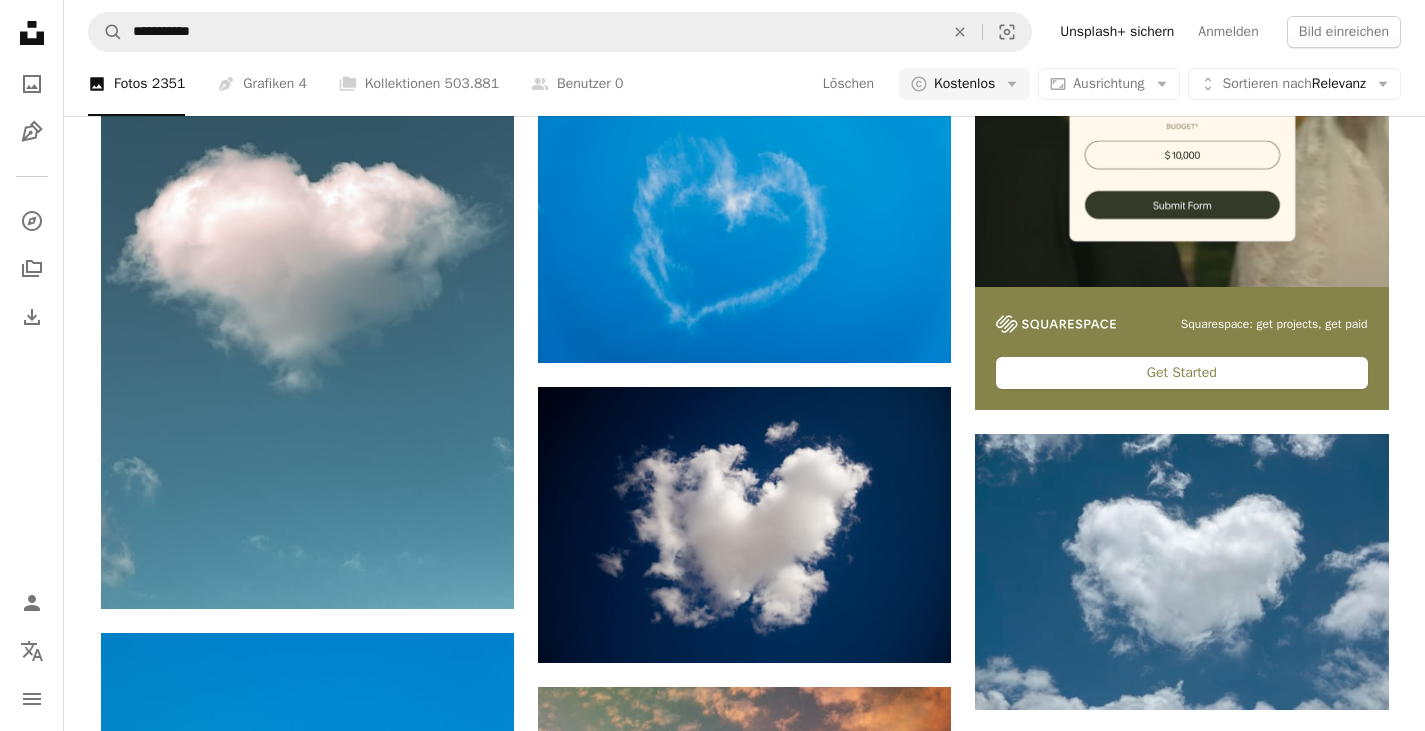 scroll, scrollTop: 2200, scrollLeft: 0, axis: vertical 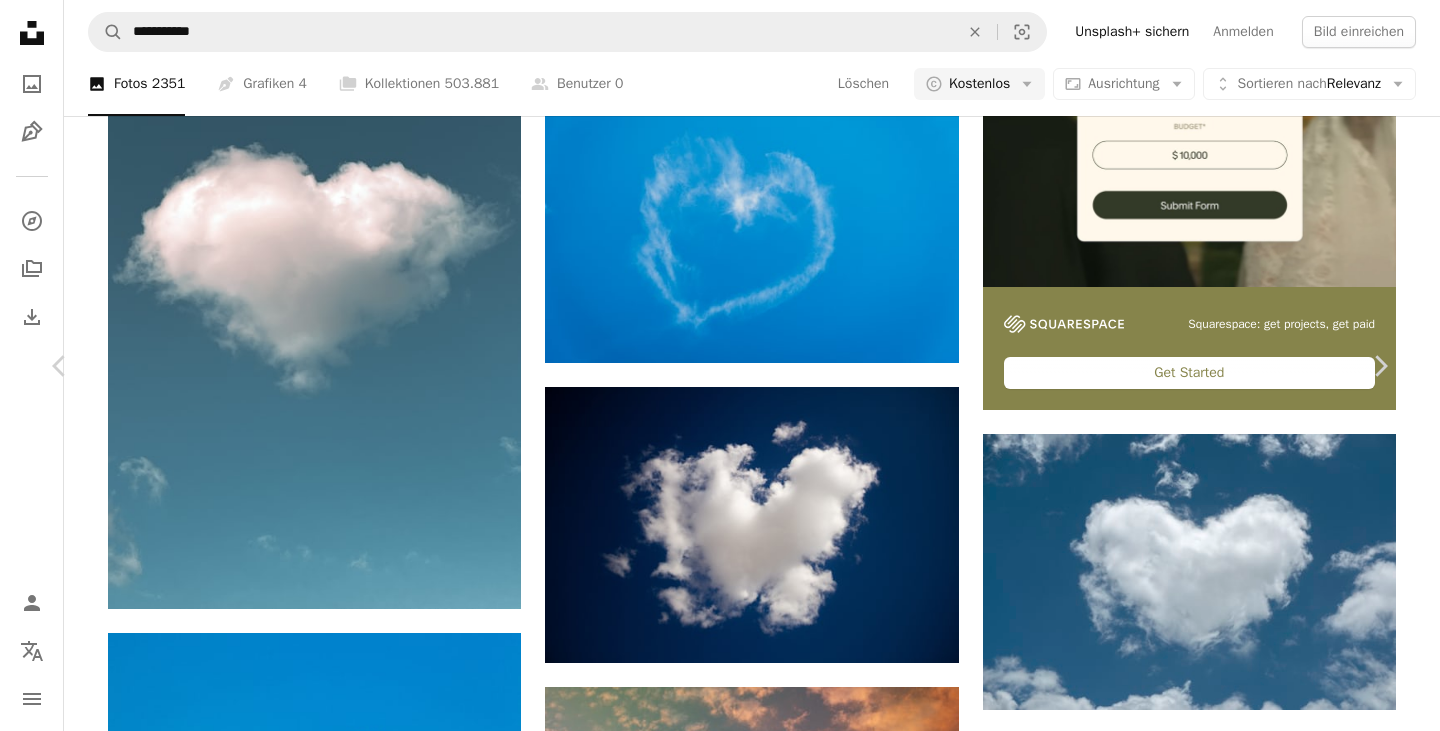 click on "Kostenlos herunterladen" at bounding box center [1159, 7139] 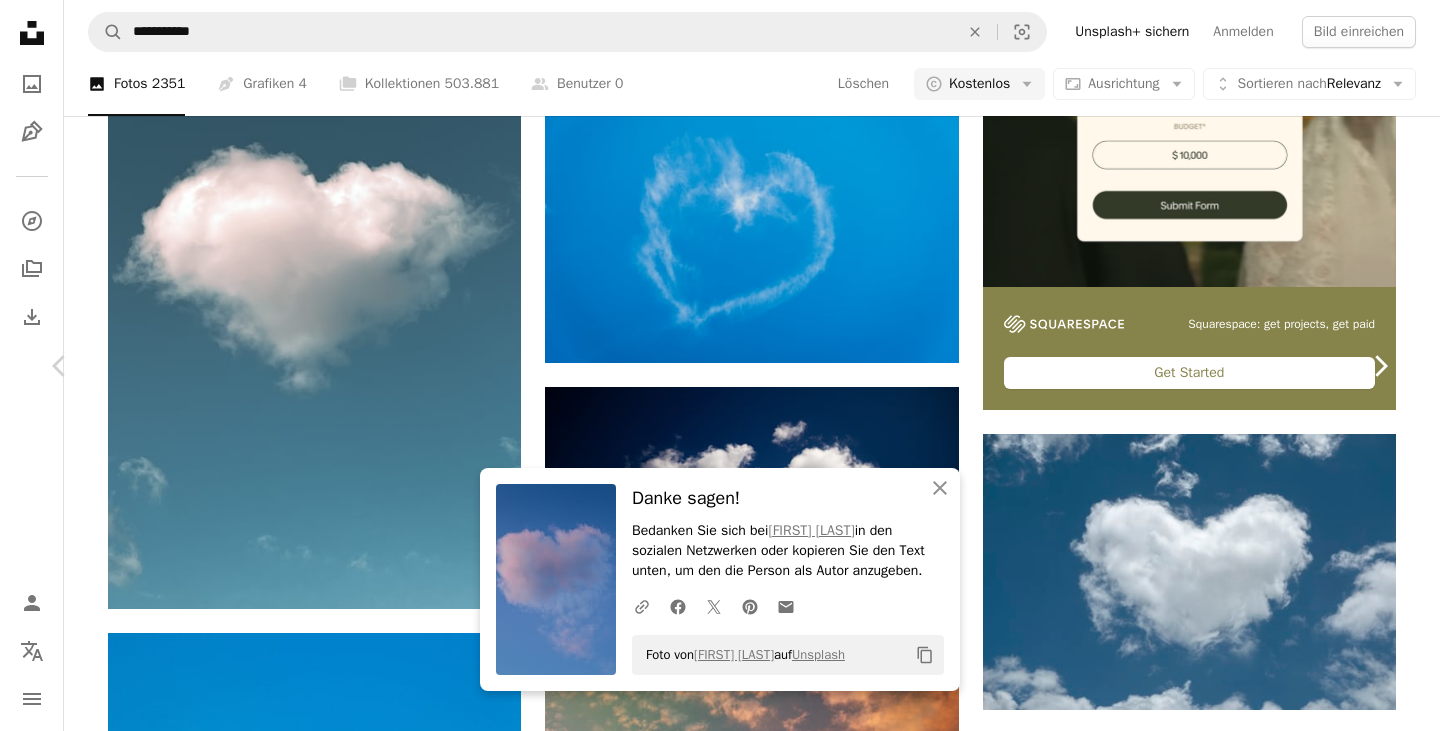 click on "Chevron right" at bounding box center [1380, 366] 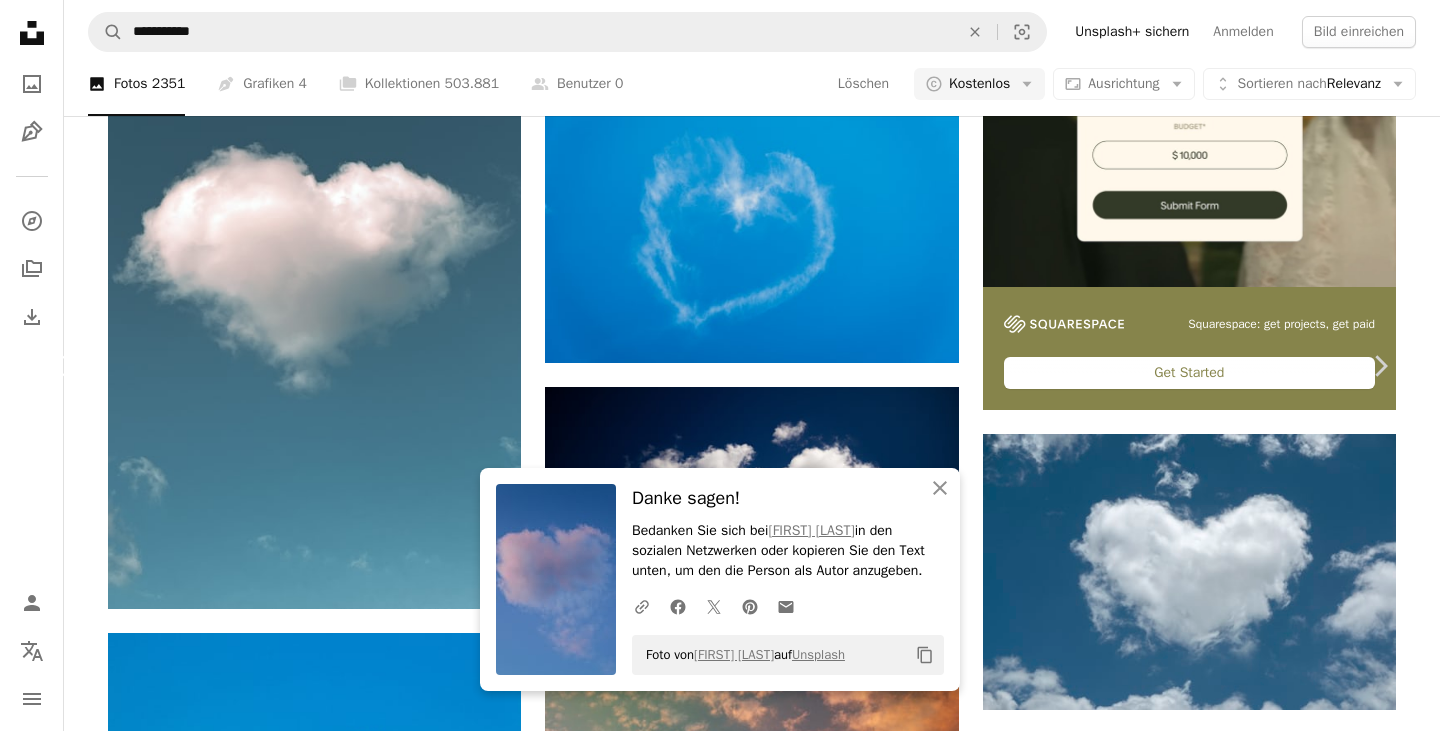 click on "Chevron left" at bounding box center (60, 366) 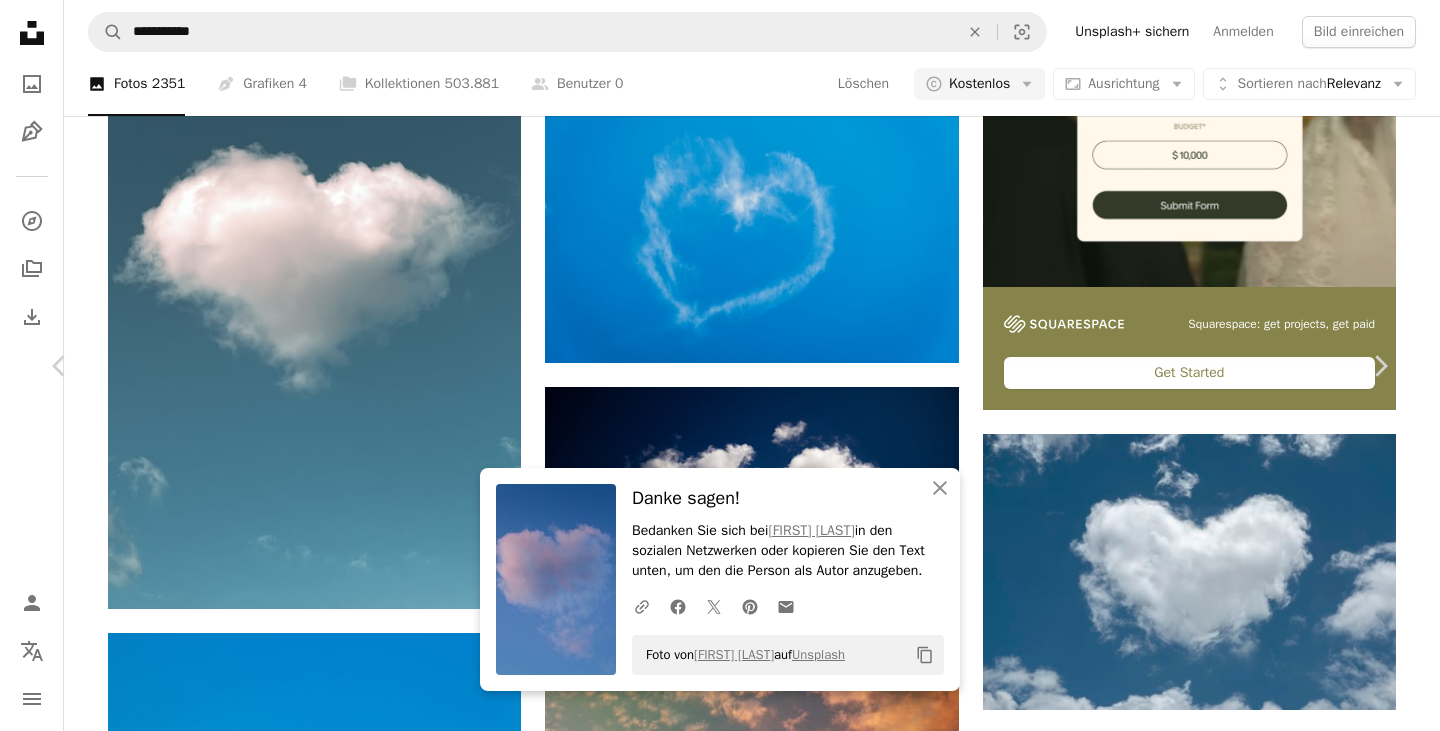 click on "A map marker [CITY], [STATE], [COUNTRY] Calendar outlined Veröffentlicht am [DATE] Camera [CAMERA_MODEL] Safety Kostenlos zu verwenden im Rahmen der Unsplash Lizenz Tapete Wolke Herz Blaue Hintergründe herzförmig [CITY] [COUNTRY] Wetter draußen Azurblauer Himmel Cumulus HD-Hintergrundbilder Ähnliche Premium-Bilder auf iStock durchsuchen | 20 % Rabatt mit Aktionscode UNSPLASH20" at bounding box center [720, 7457] 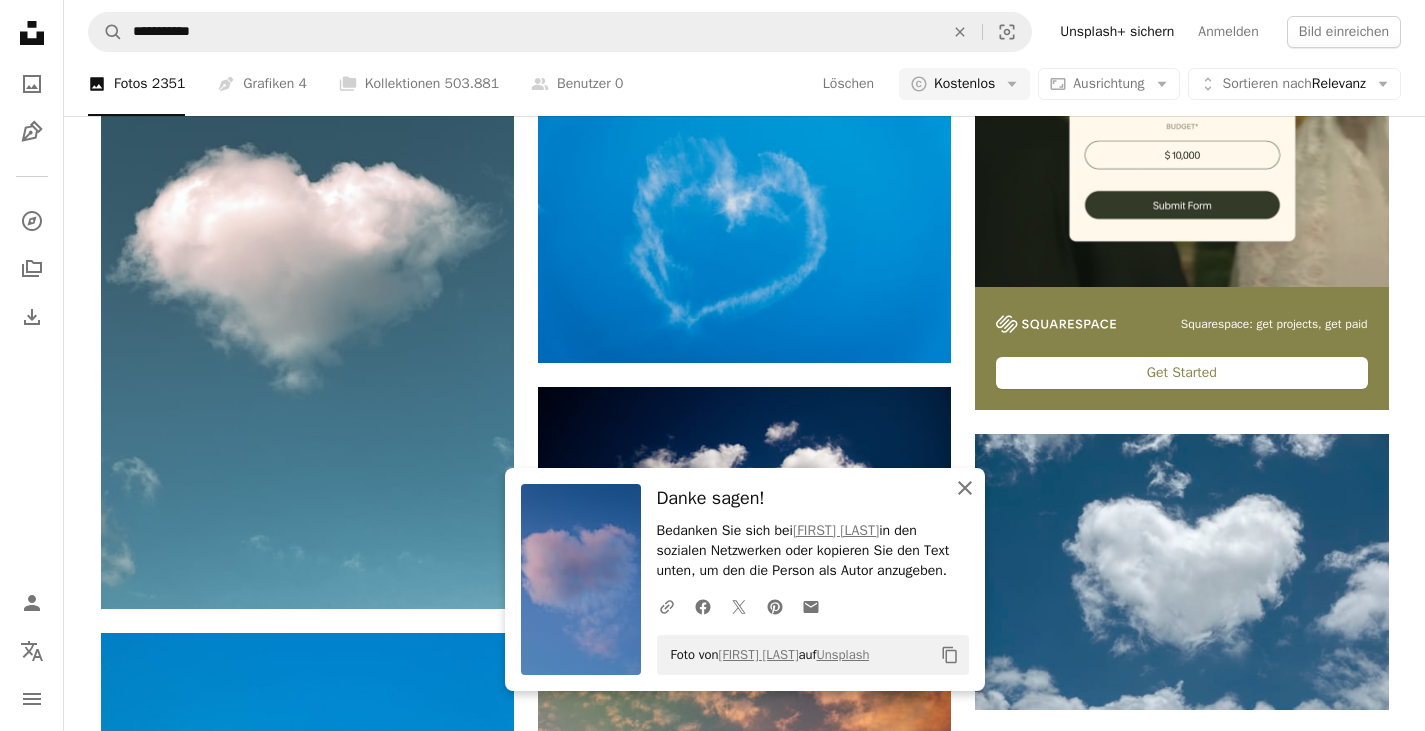 click on "An X shape" 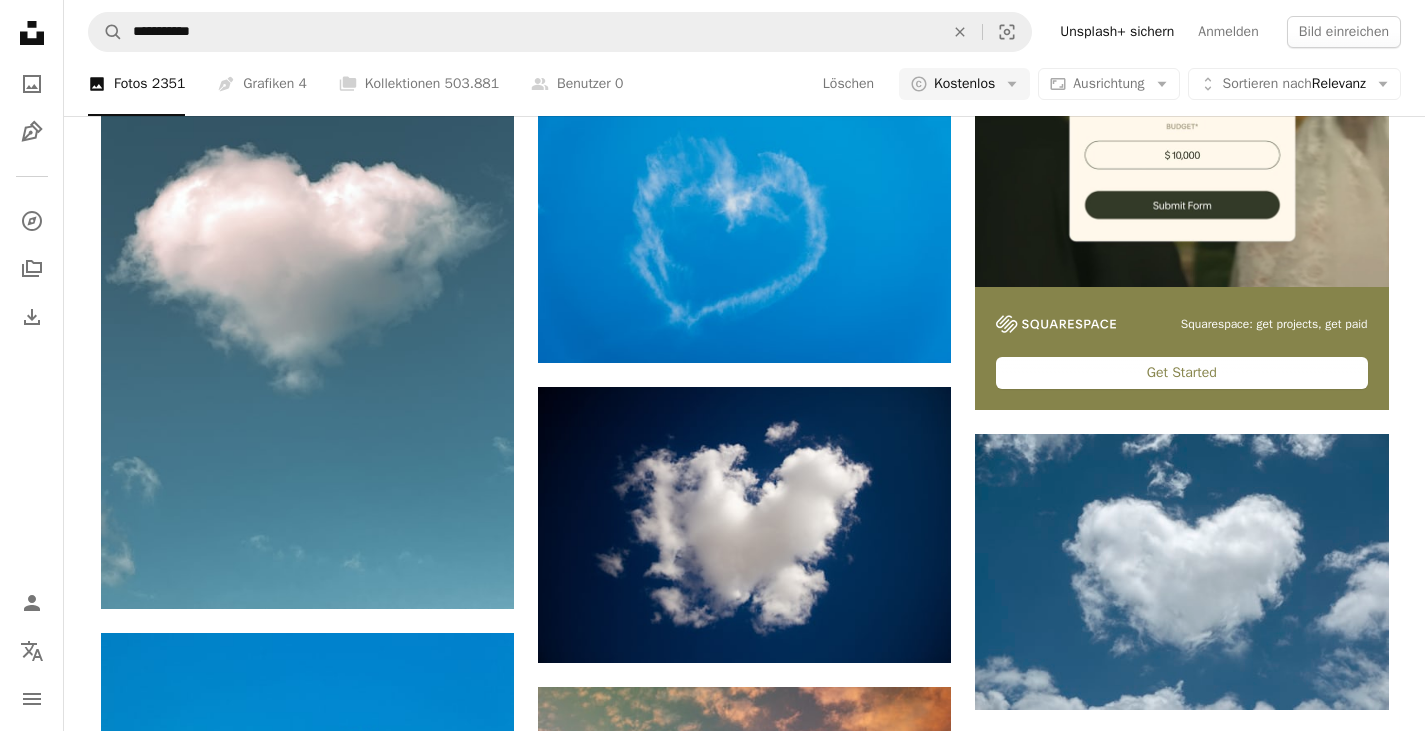scroll, scrollTop: 6600, scrollLeft: 0, axis: vertical 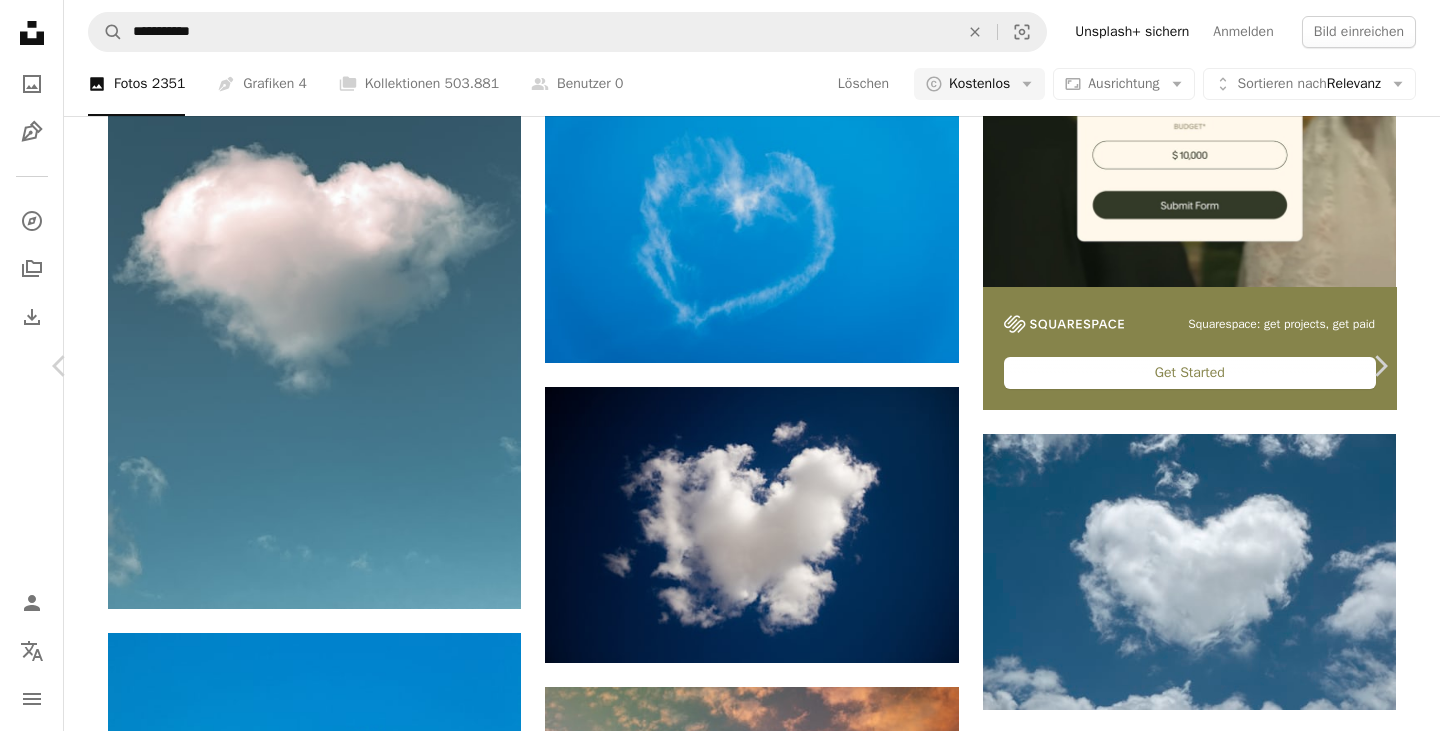 click on "Kostenlos herunterladen" at bounding box center [1159, 9657] 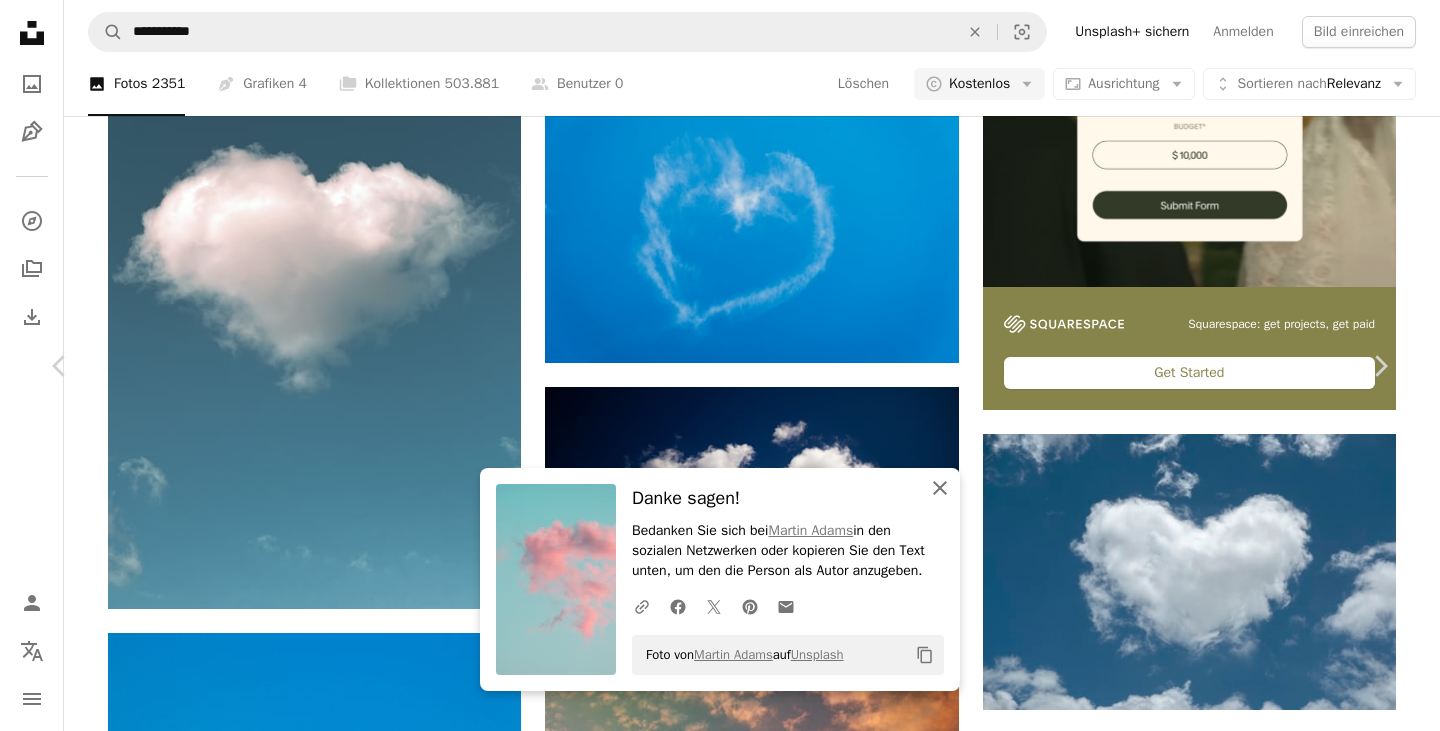 click 